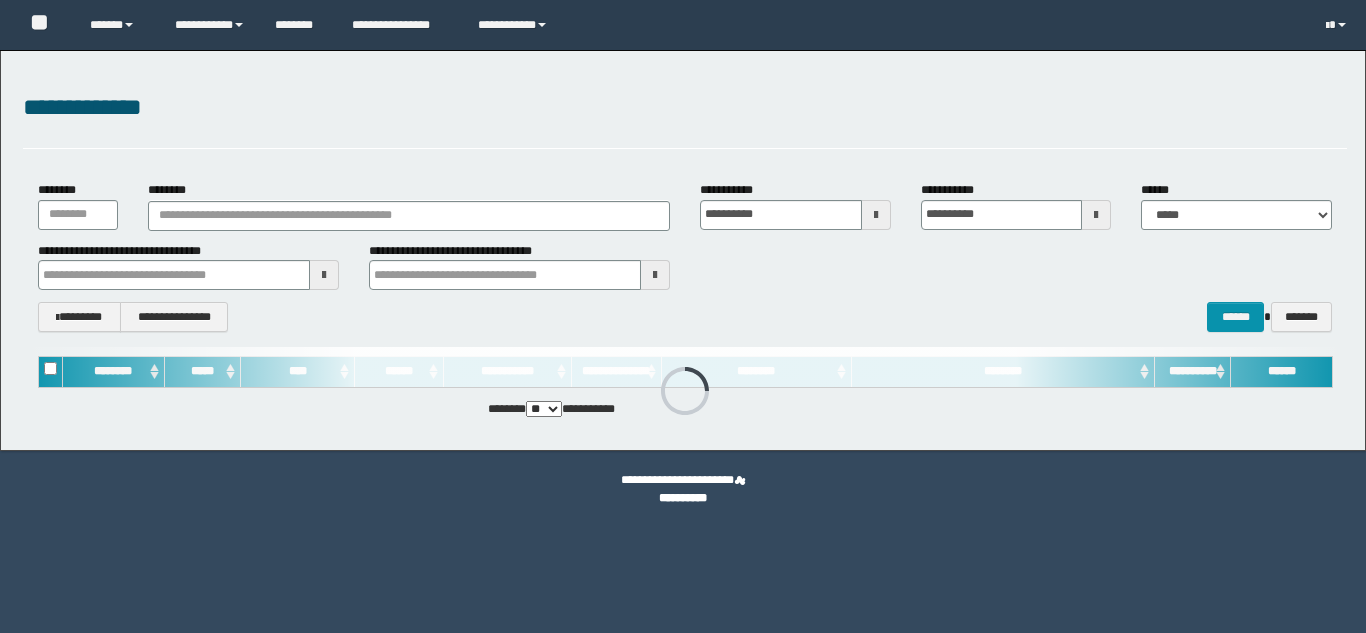 scroll, scrollTop: 0, scrollLeft: 0, axis: both 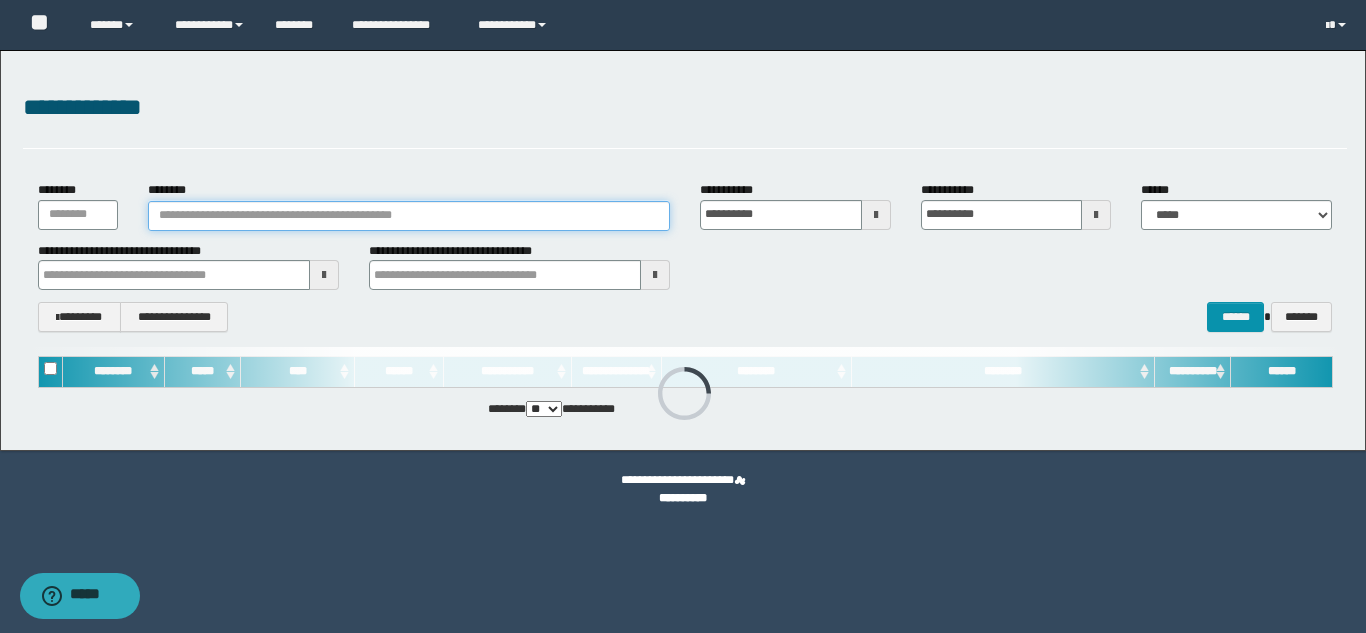 click on "********" at bounding box center [409, 216] 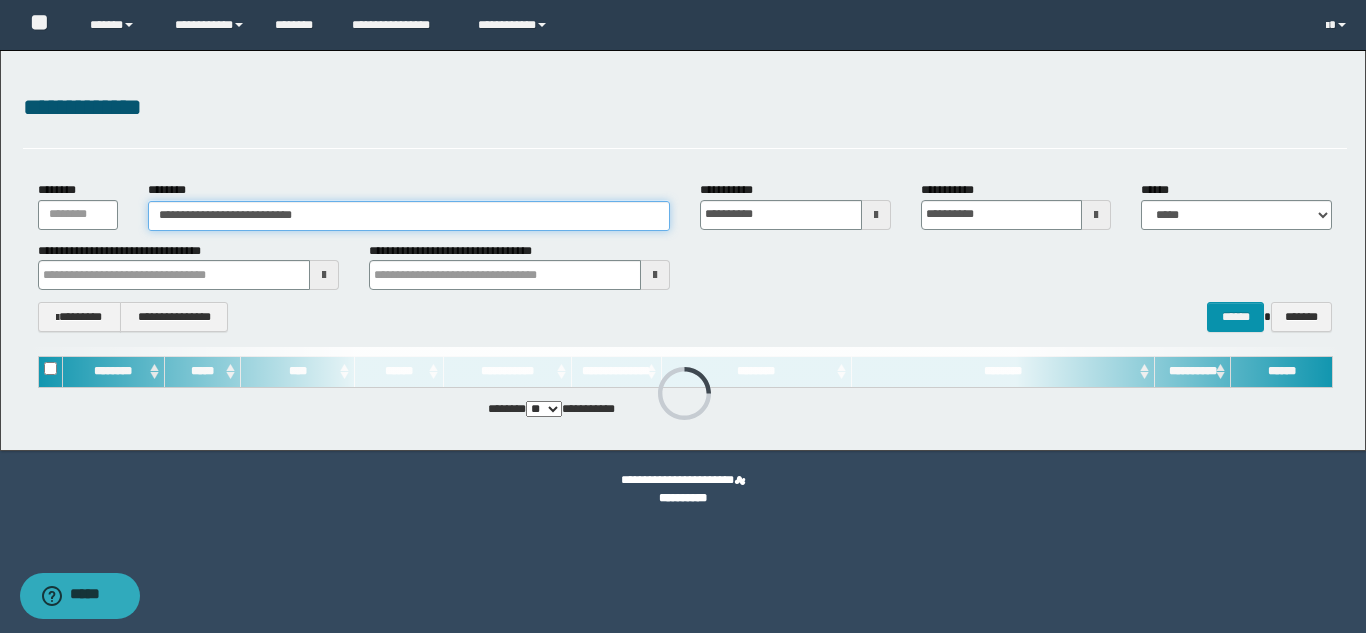 type on "**********" 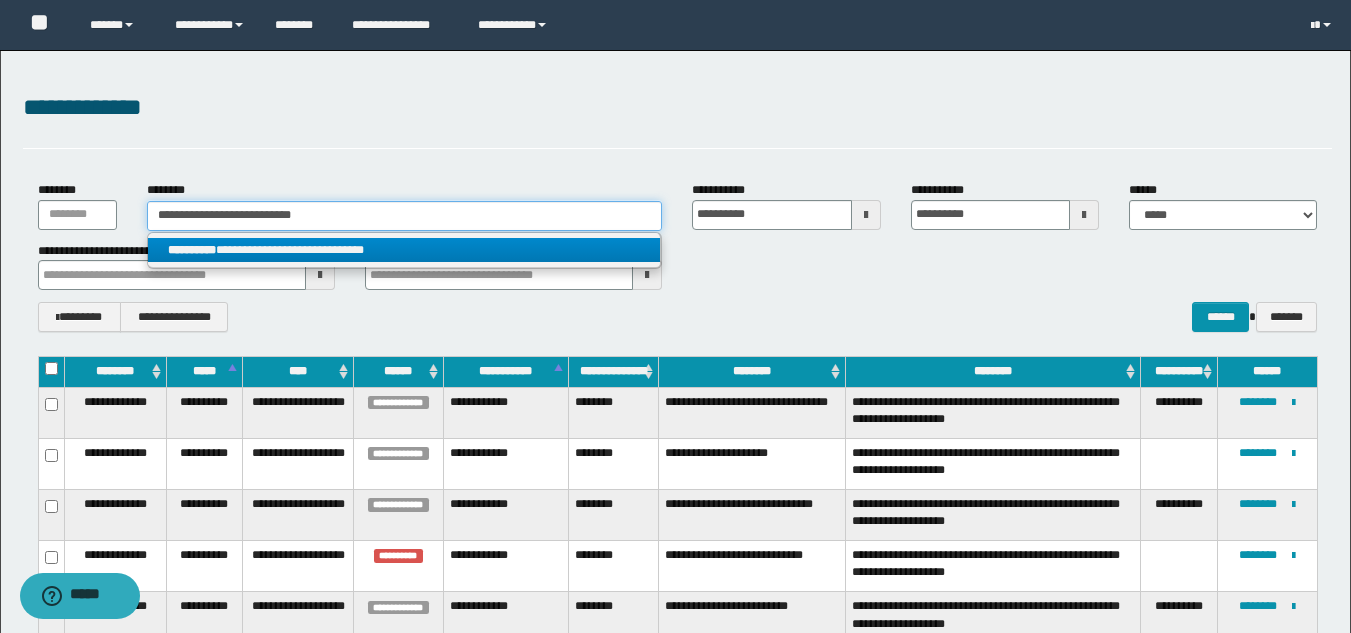 type on "**********" 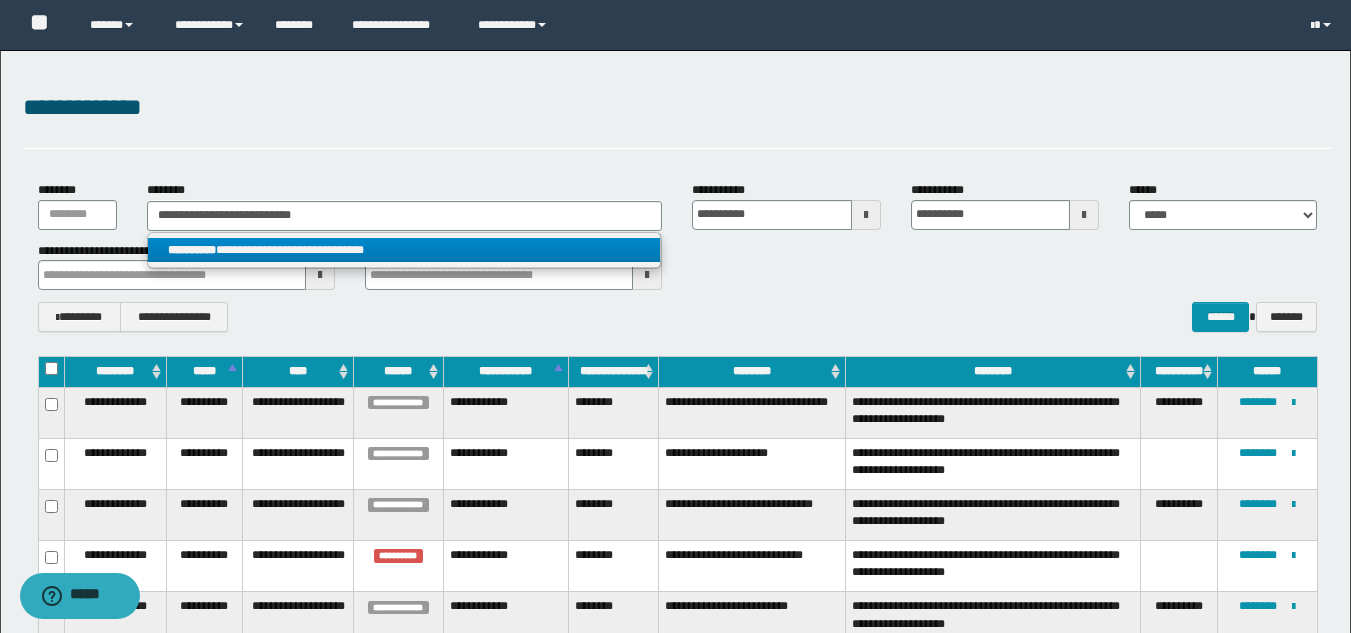 click on "**********" at bounding box center (404, 250) 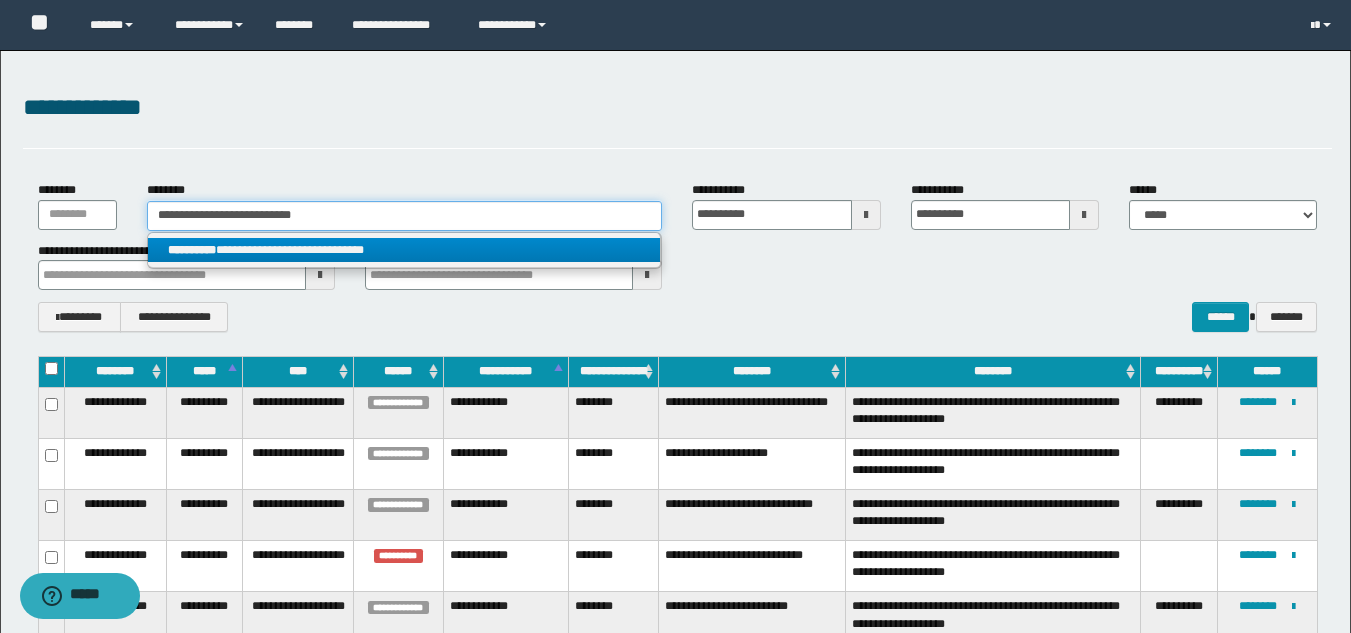 type 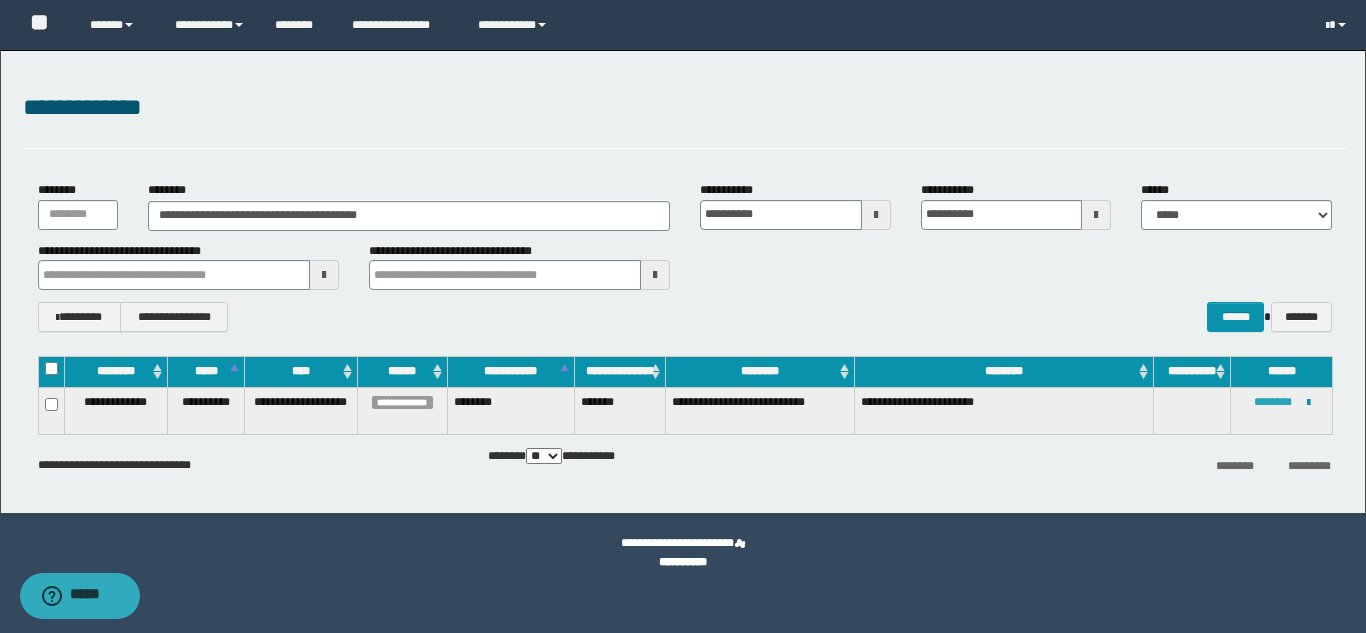 click on "********" at bounding box center (1273, 402) 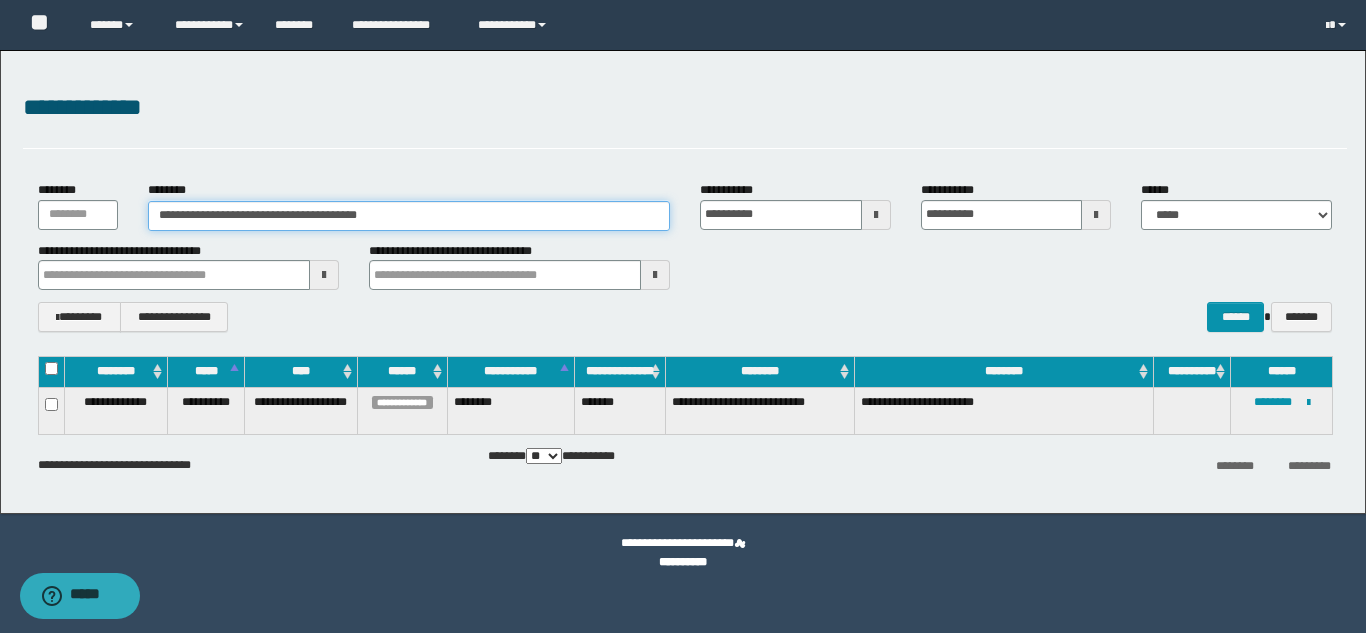 drag, startPoint x: 450, startPoint y: 212, endPoint x: 0, endPoint y: 214, distance: 450.00446 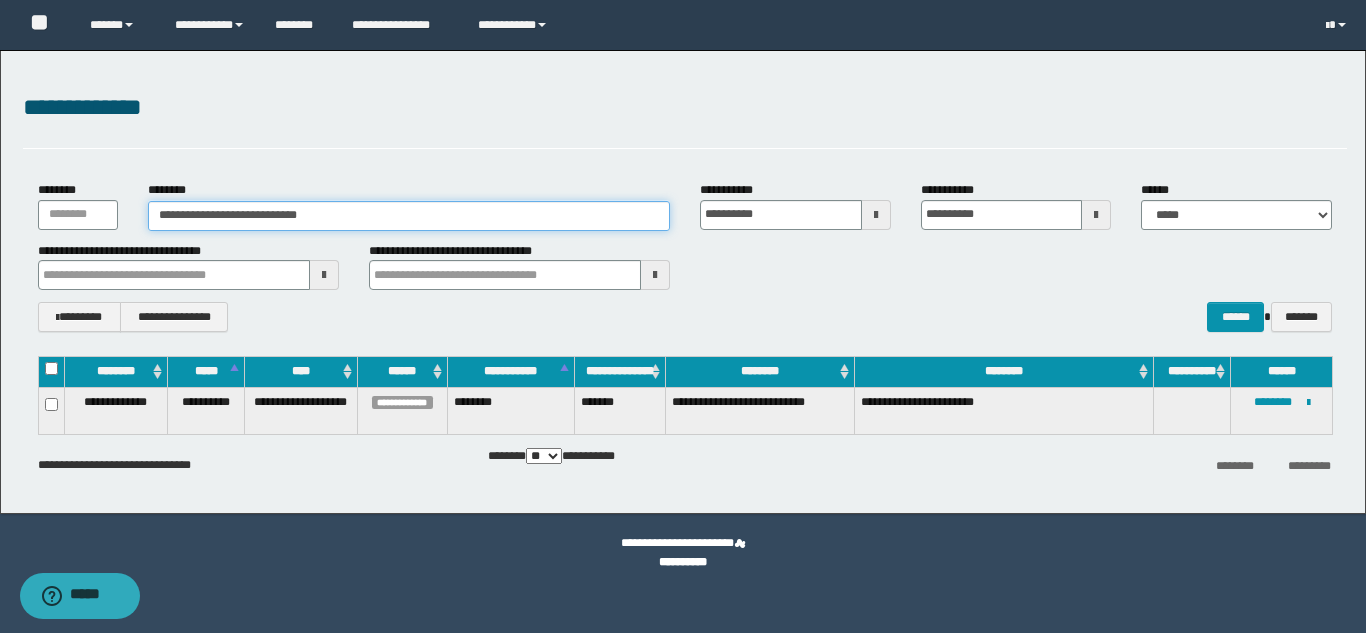 type on "**********" 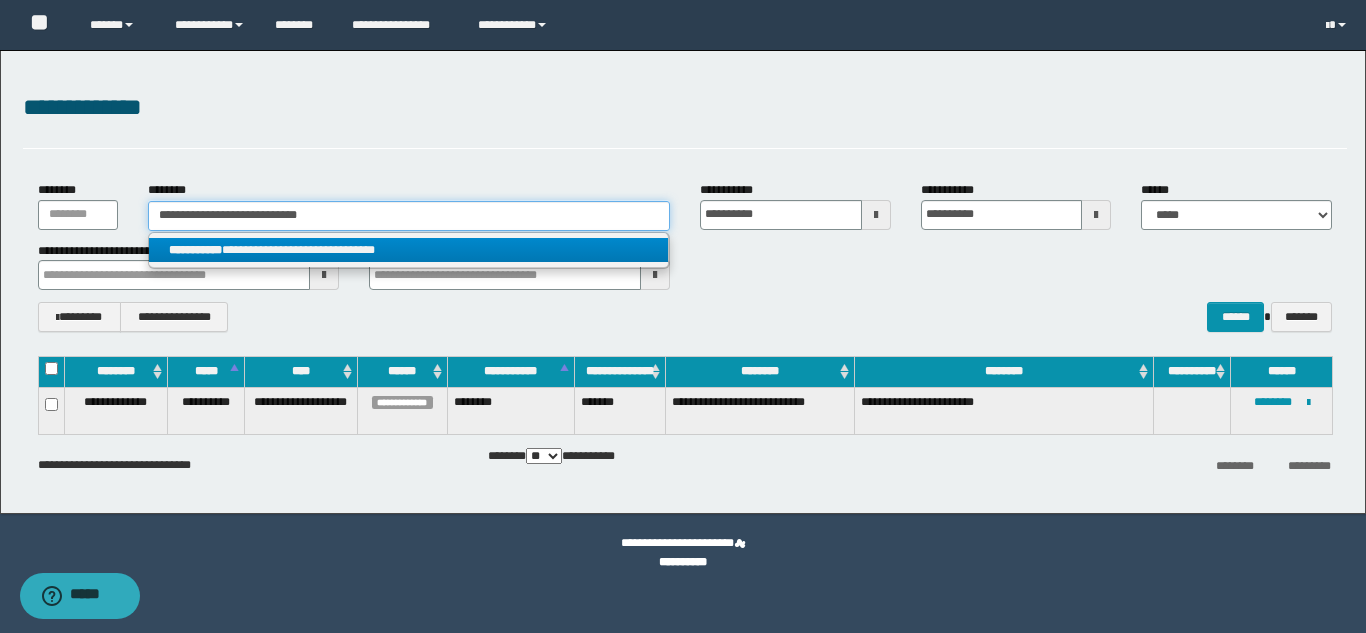 type on "**********" 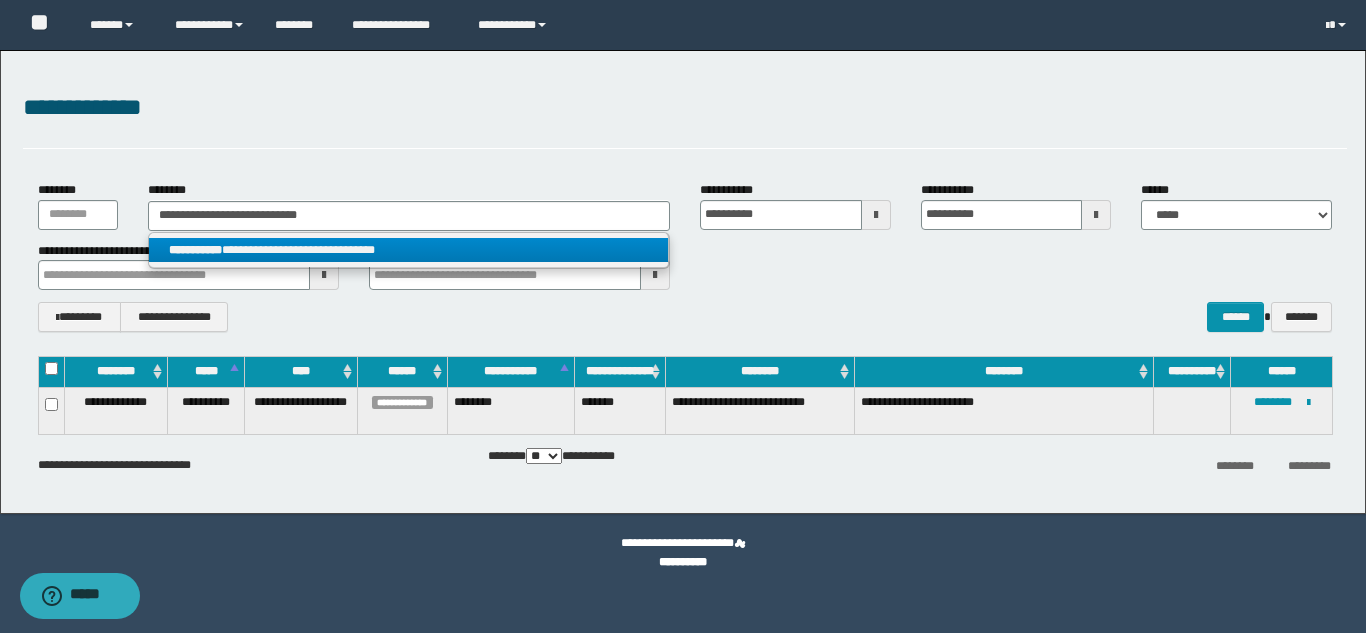 click on "**********" at bounding box center [408, 250] 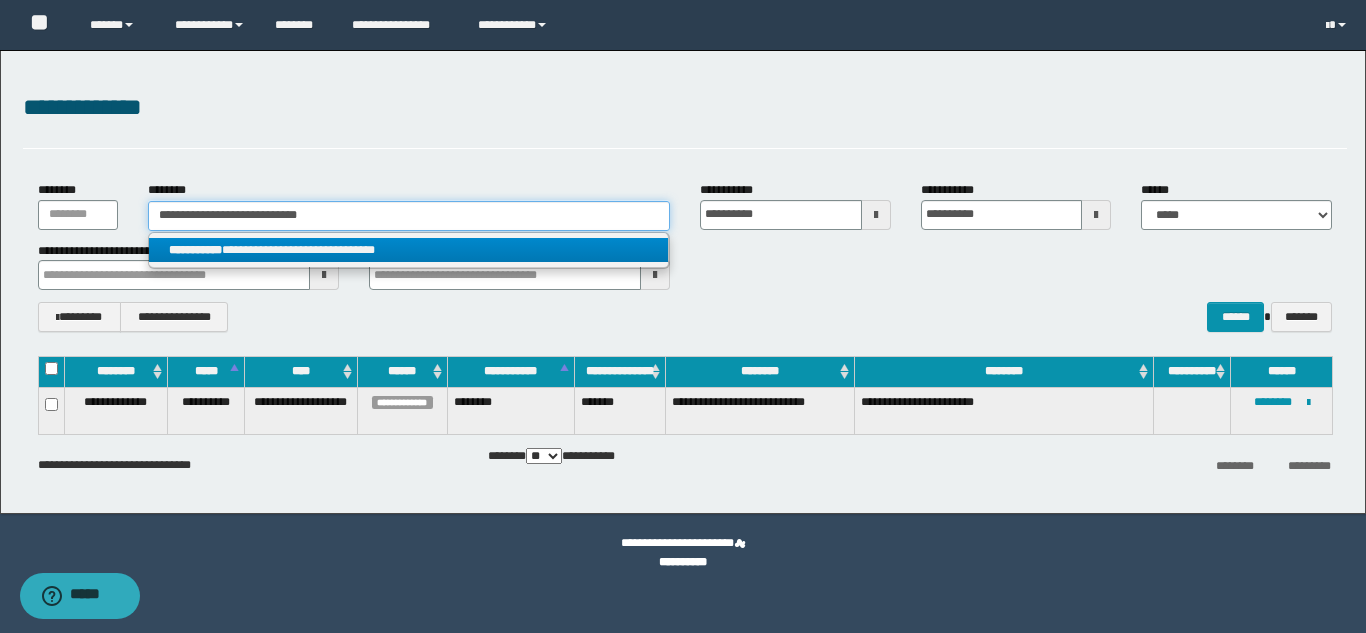 type 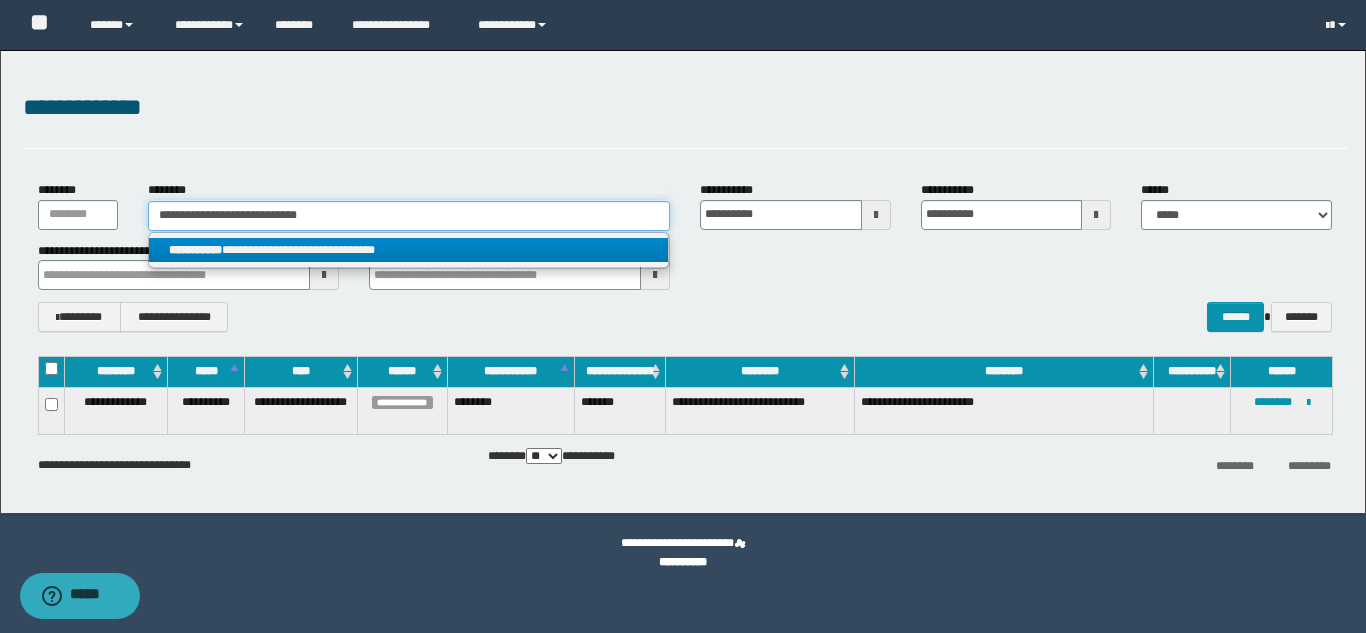 type on "**********" 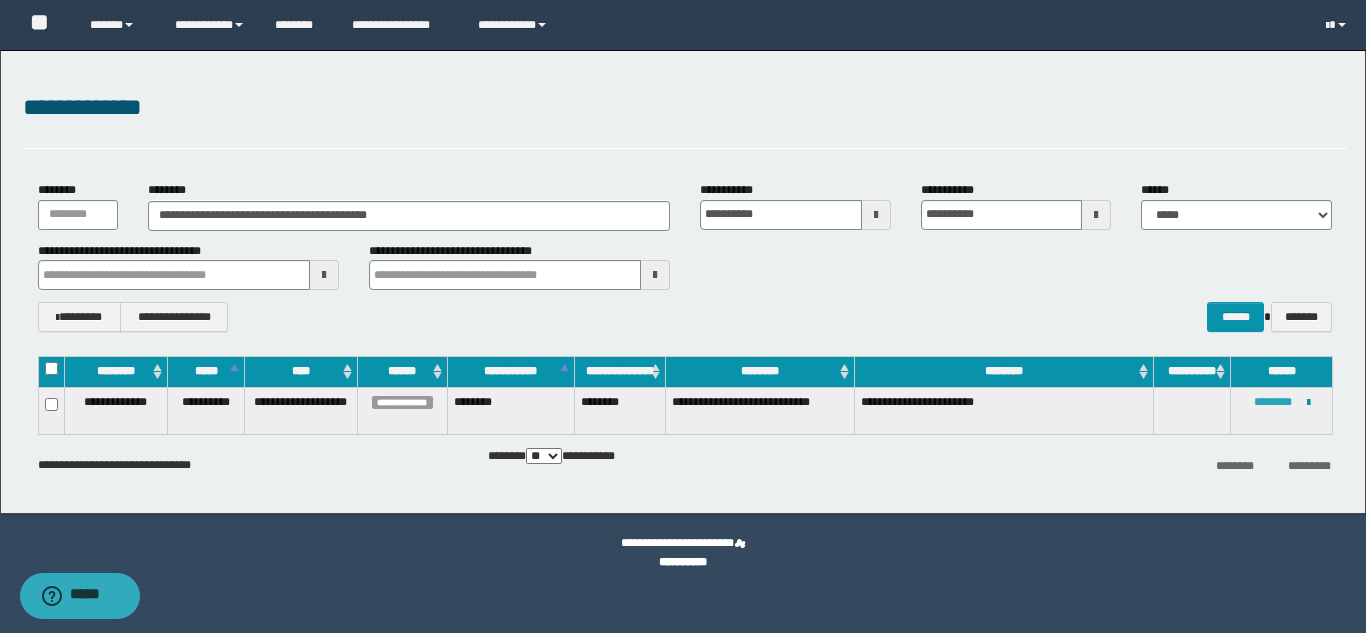 click on "********" at bounding box center [1273, 402] 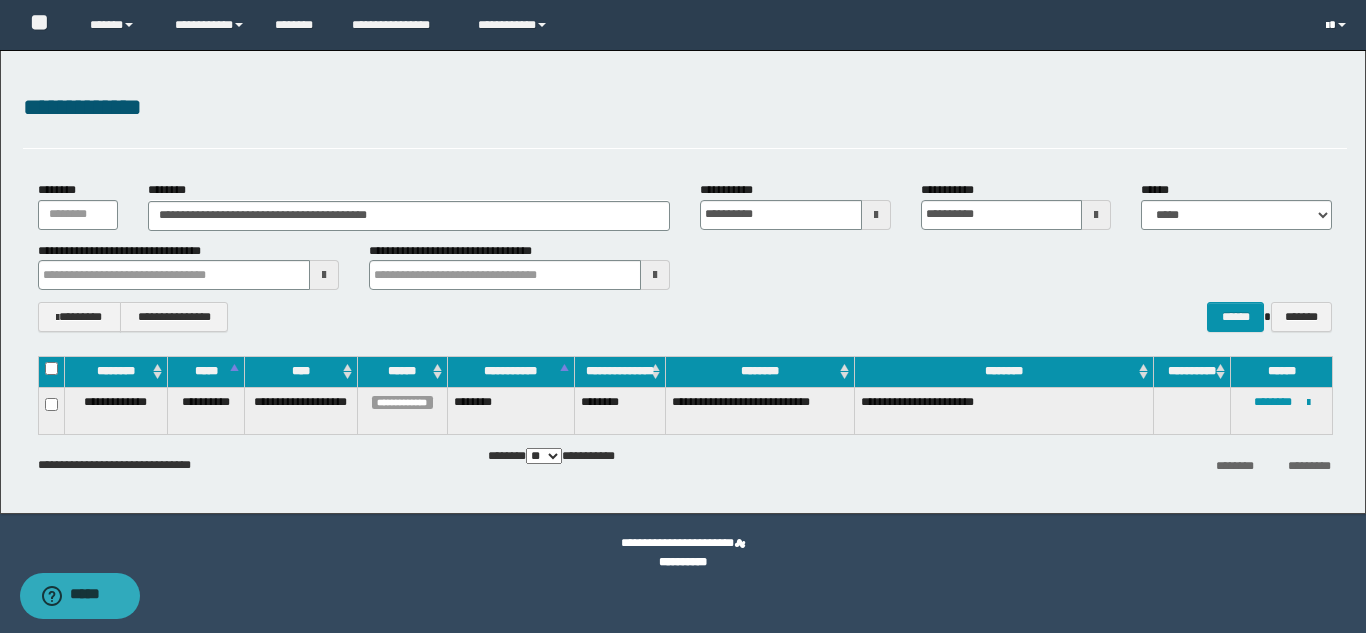 click at bounding box center (1338, 25) 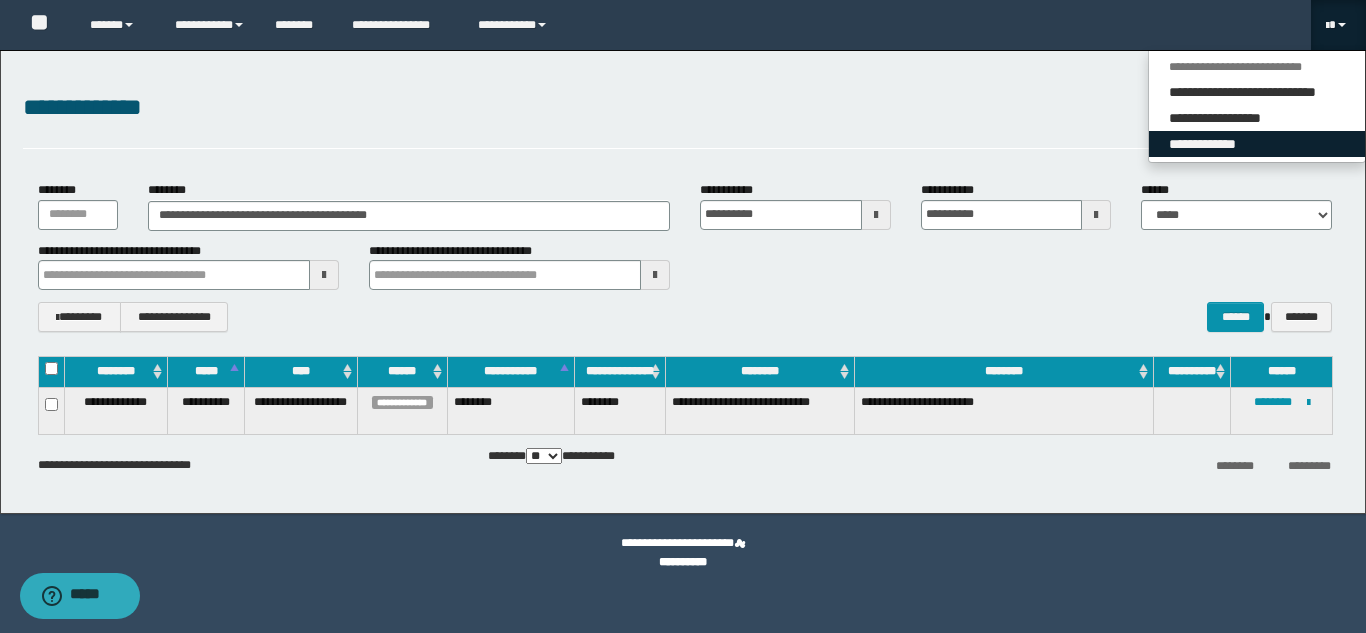 click on "**********" at bounding box center (1257, 144) 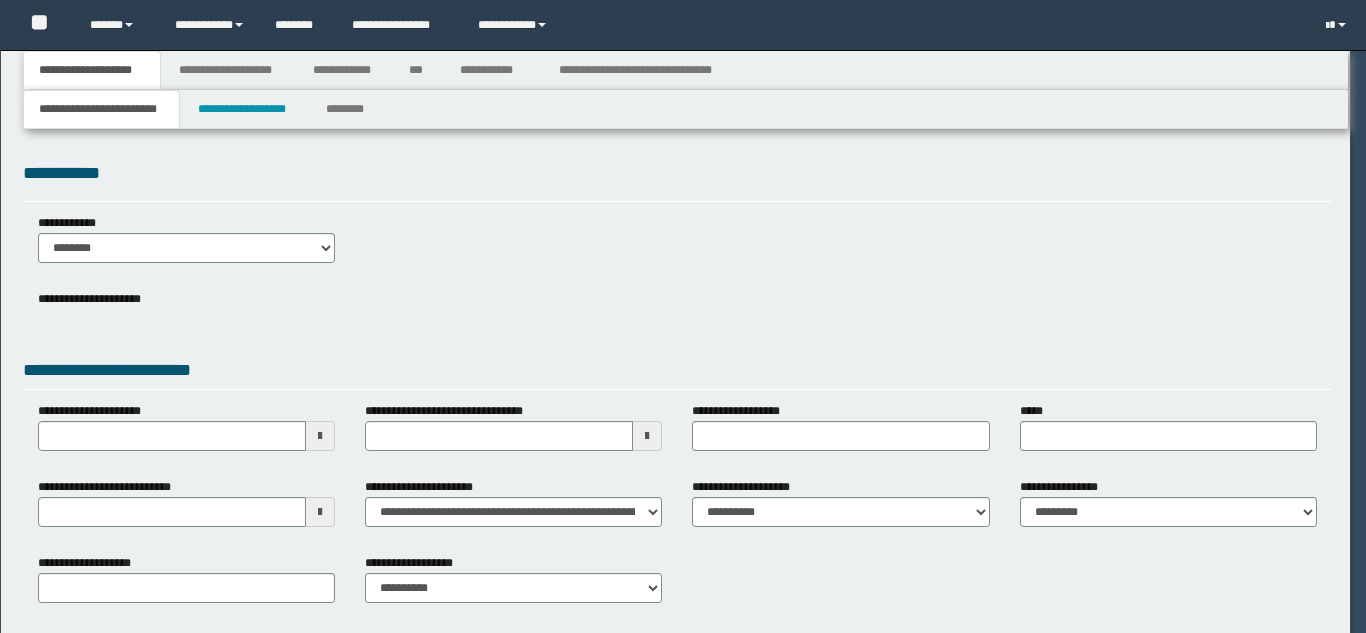 scroll, scrollTop: 0, scrollLeft: 0, axis: both 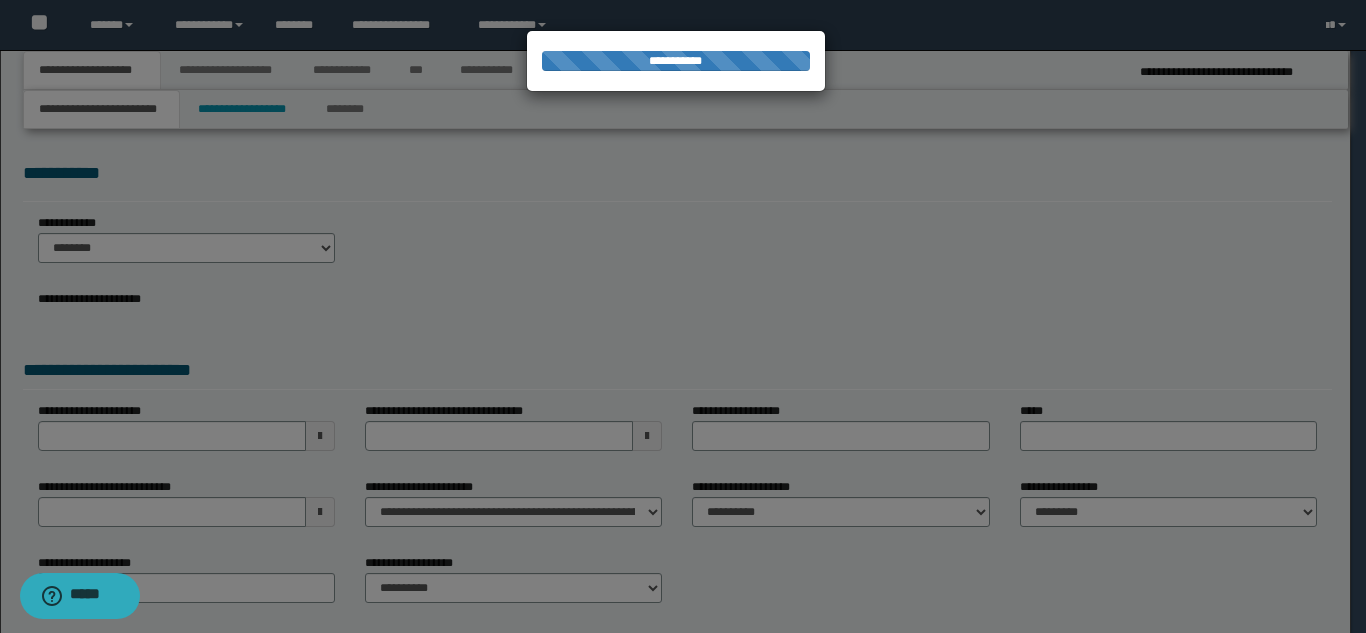 select on "*" 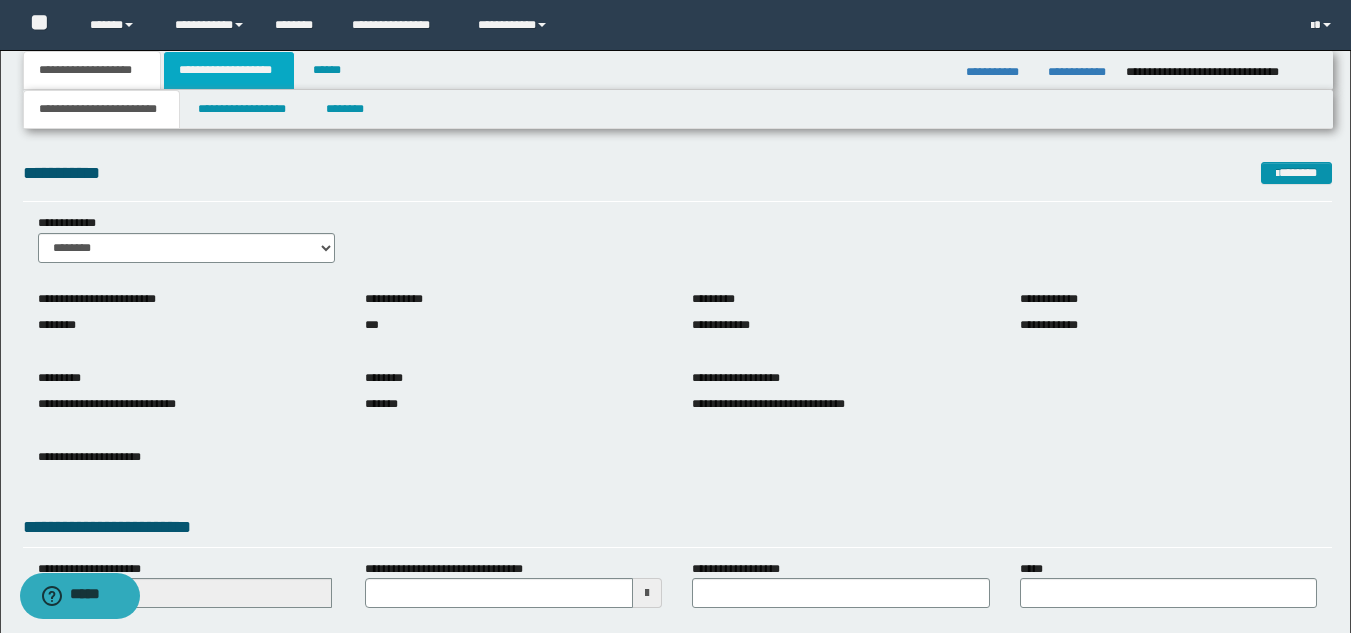 click on "**********" at bounding box center [229, 70] 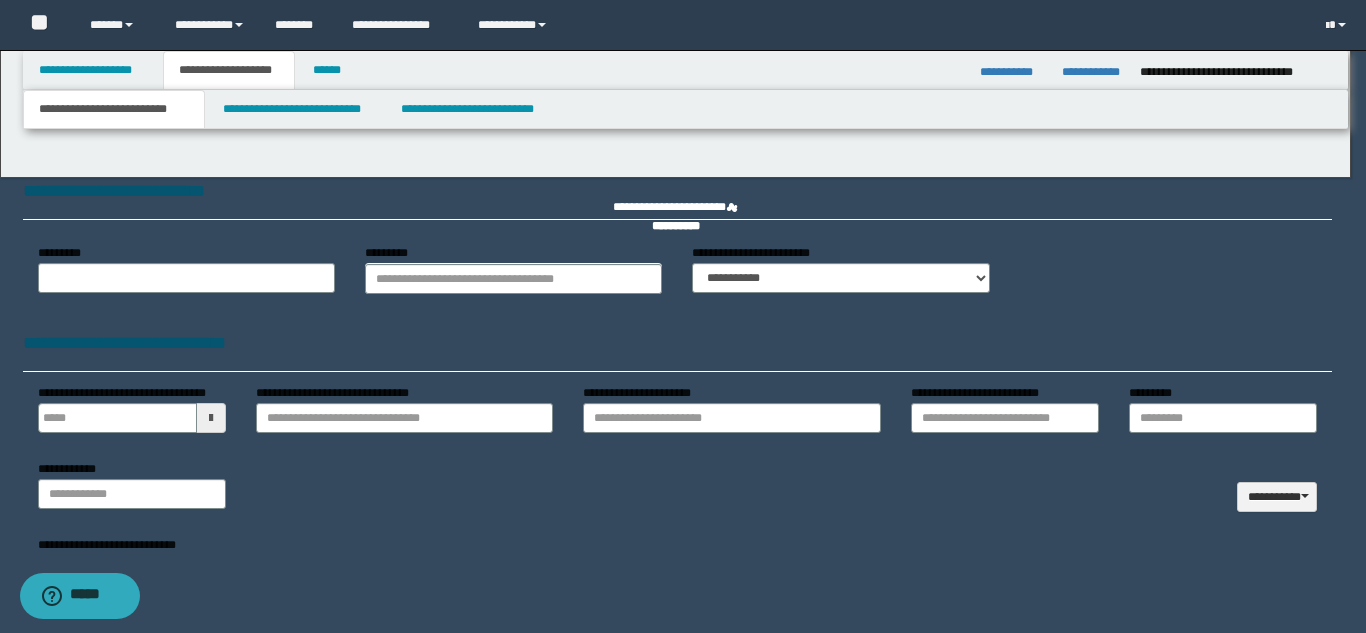 type 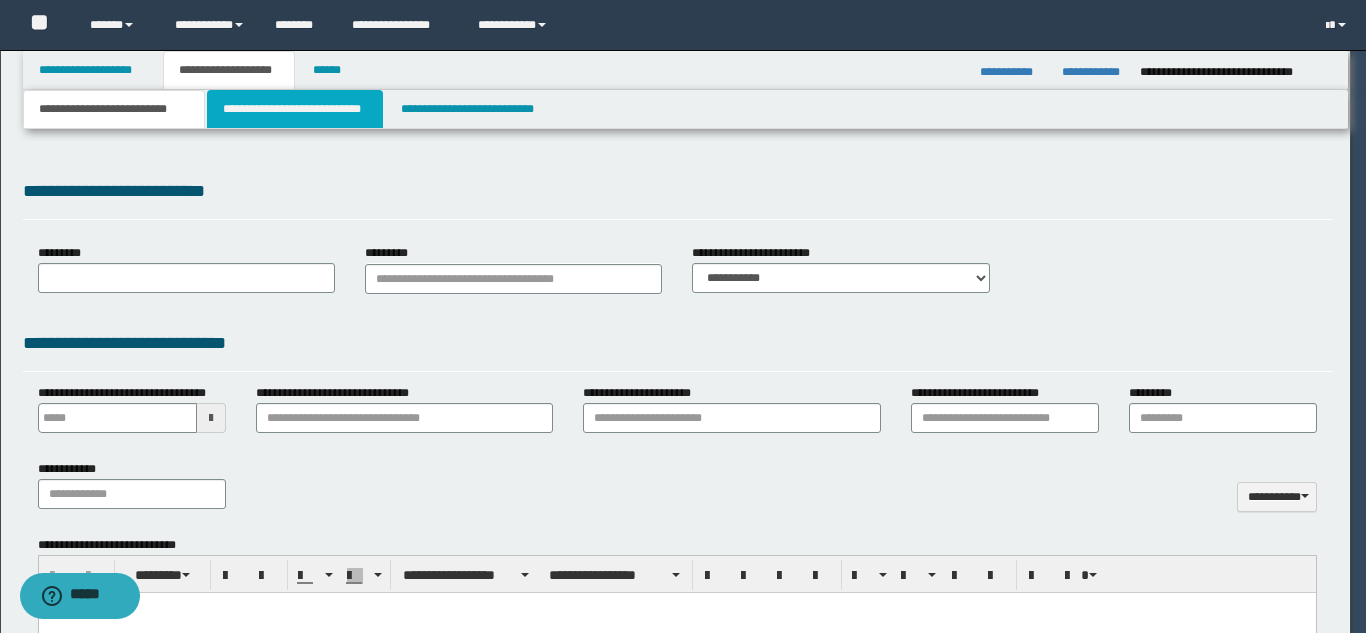 scroll, scrollTop: 0, scrollLeft: 0, axis: both 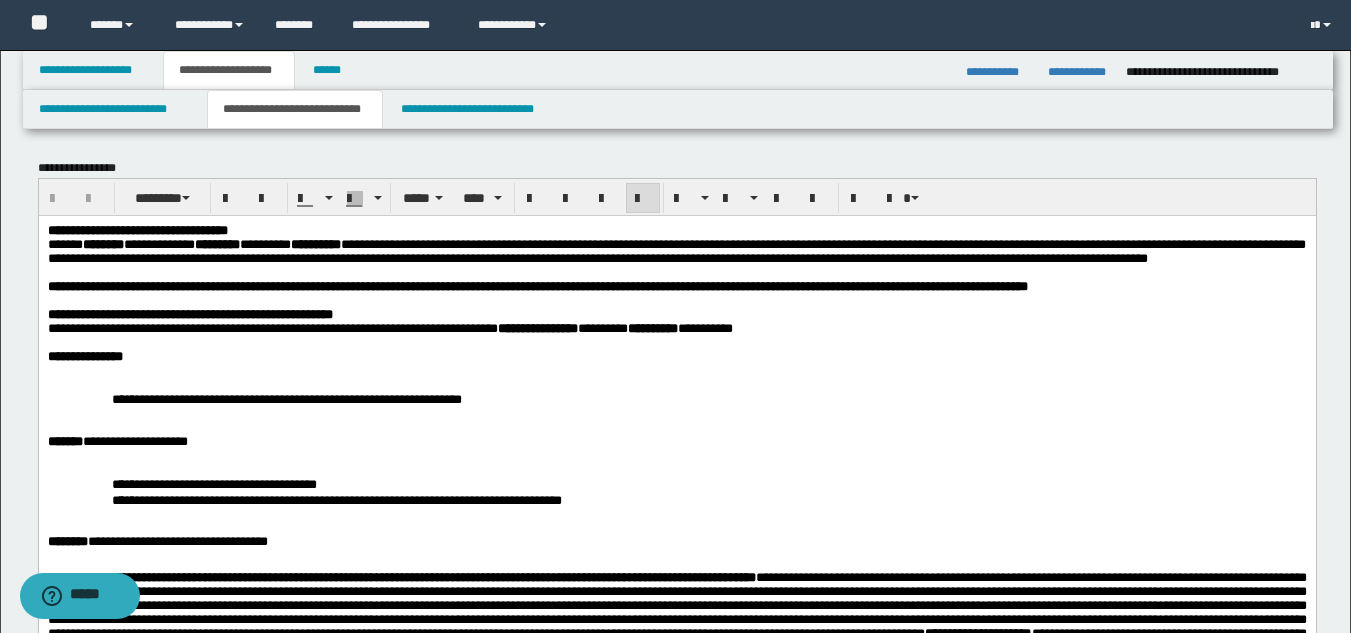 click at bounding box center [676, 370] 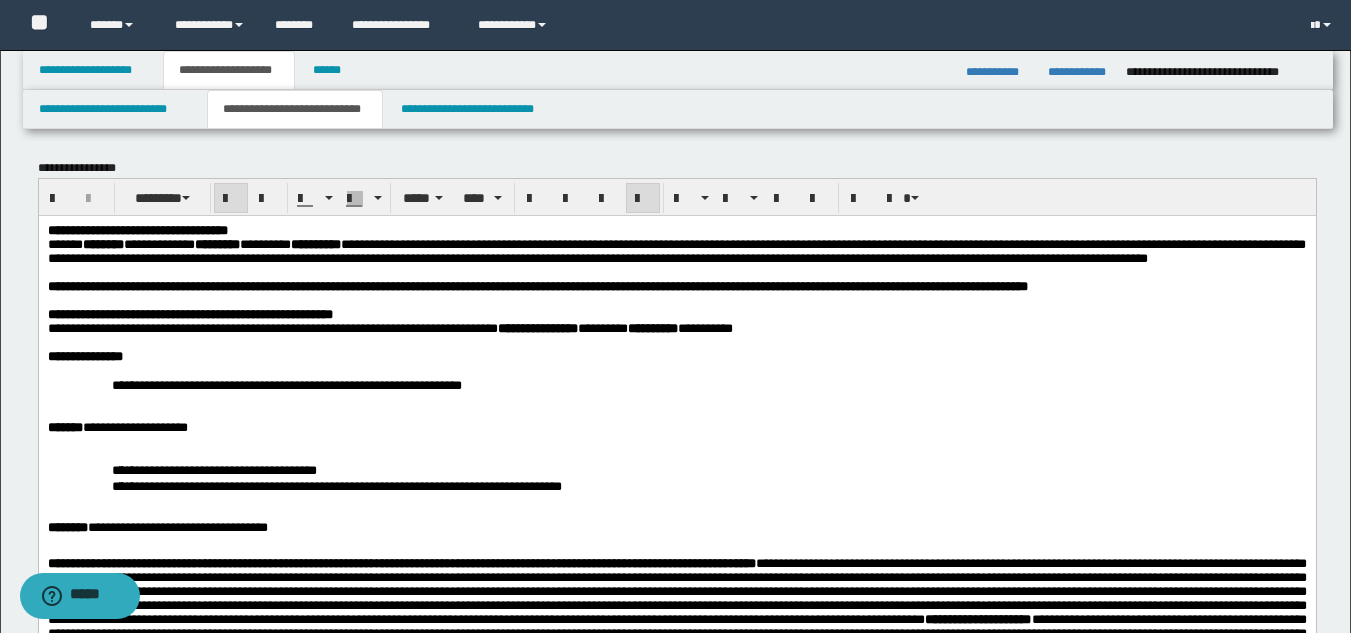 click on "**********" at bounding box center [676, 1116] 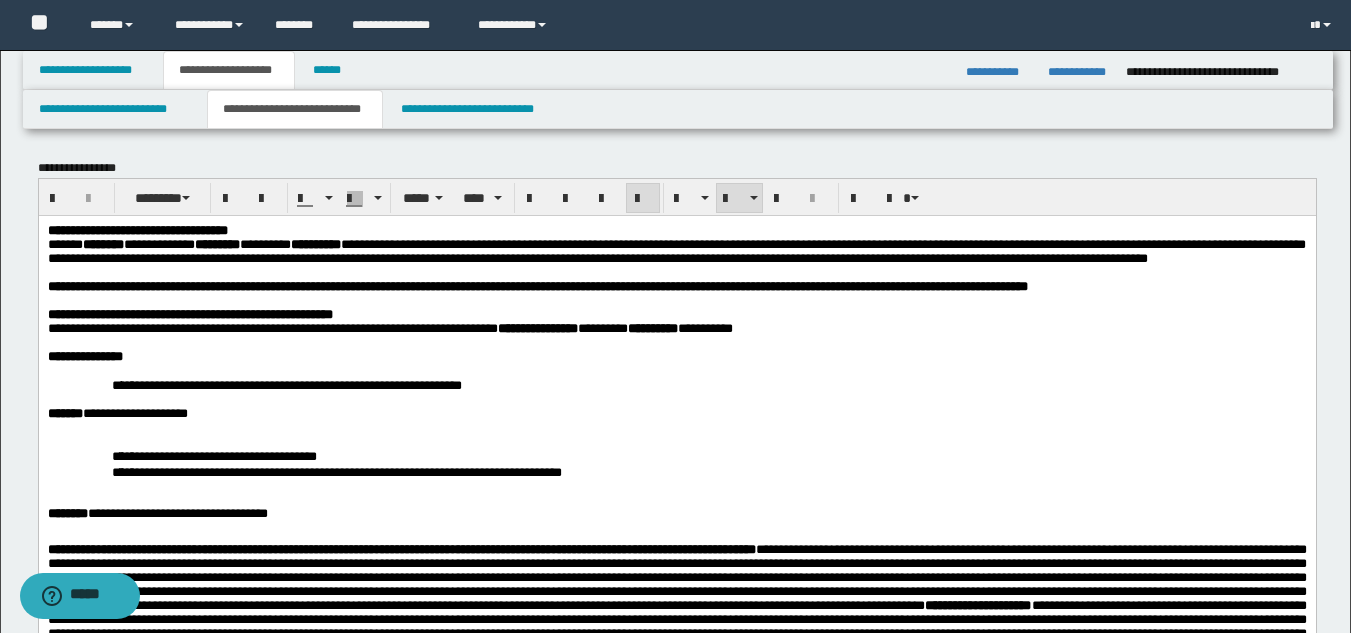 click on "**********" at bounding box center [720, 384] 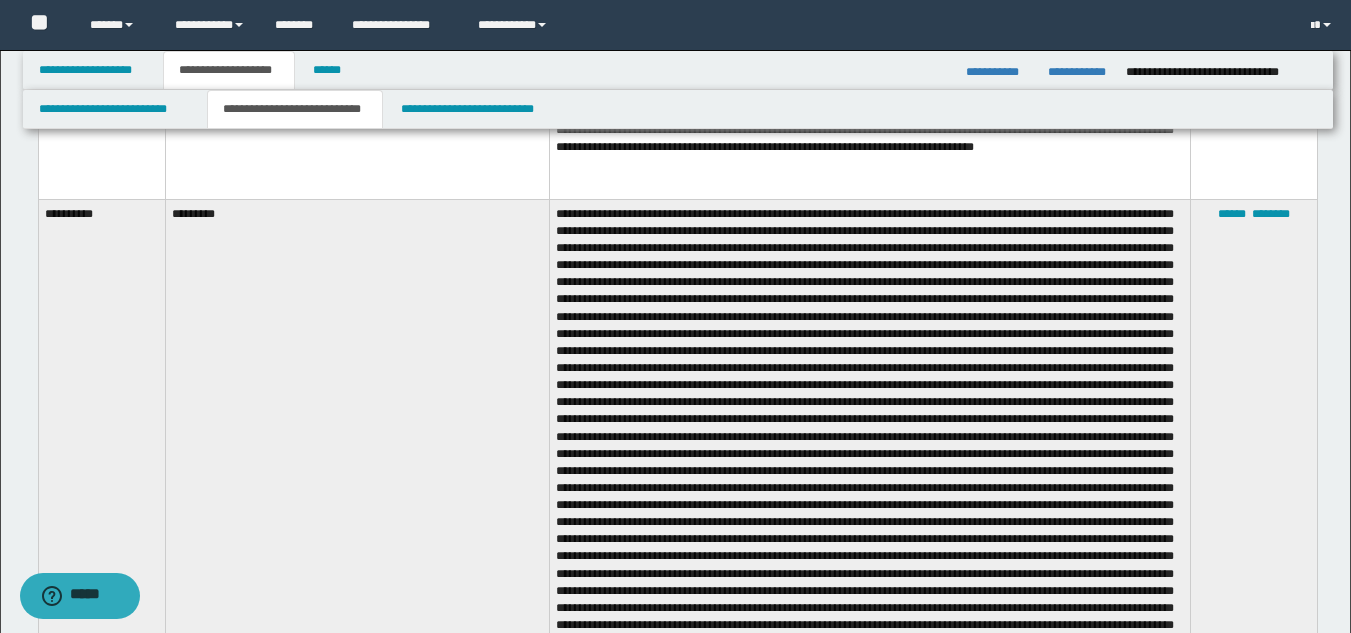scroll, scrollTop: 3493, scrollLeft: 0, axis: vertical 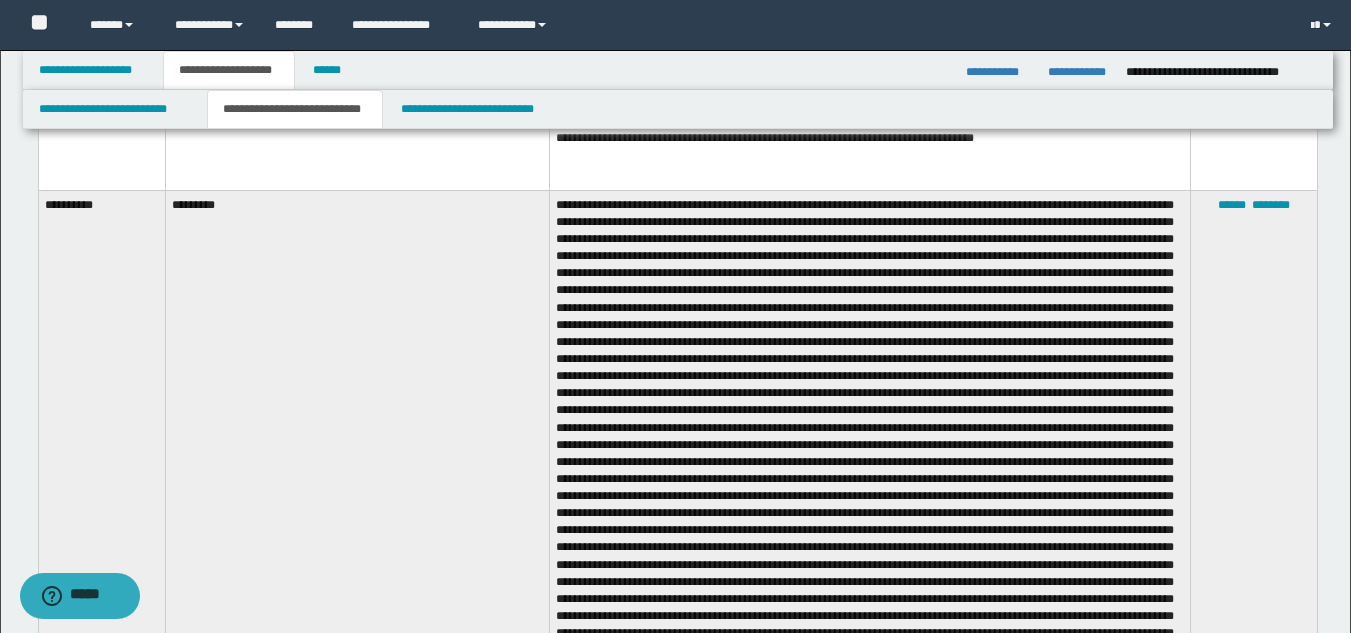 click at bounding box center [869, 569] 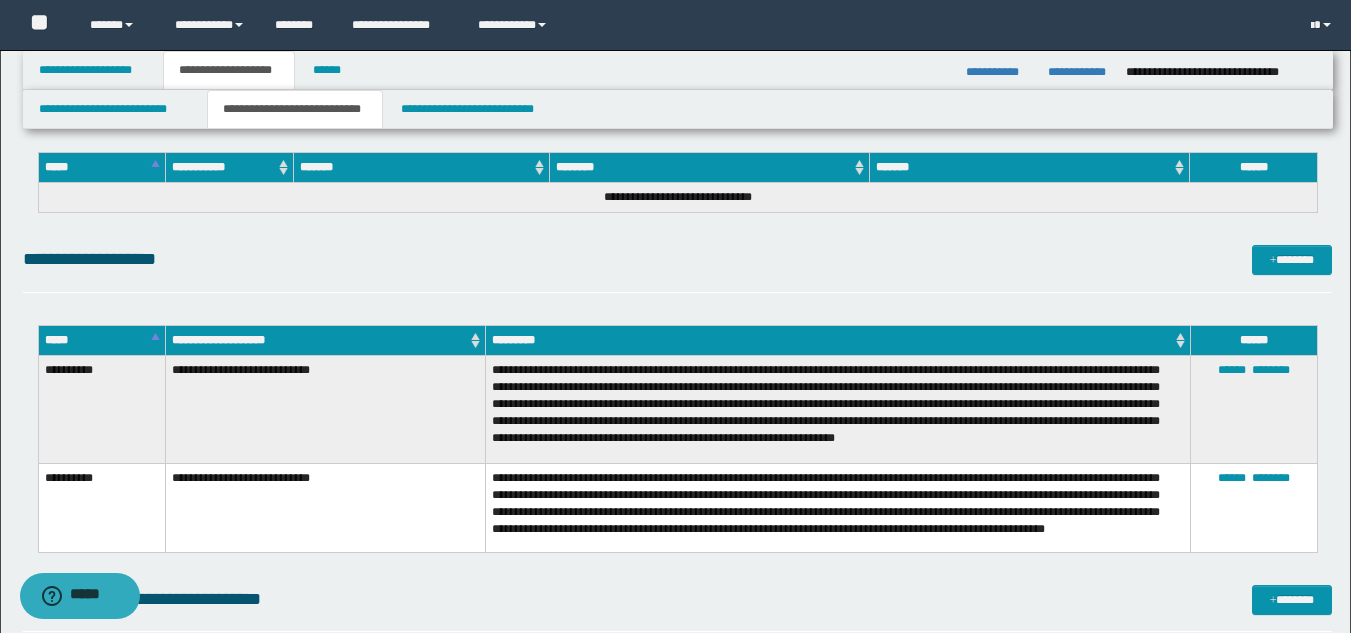 scroll, scrollTop: 4553, scrollLeft: 0, axis: vertical 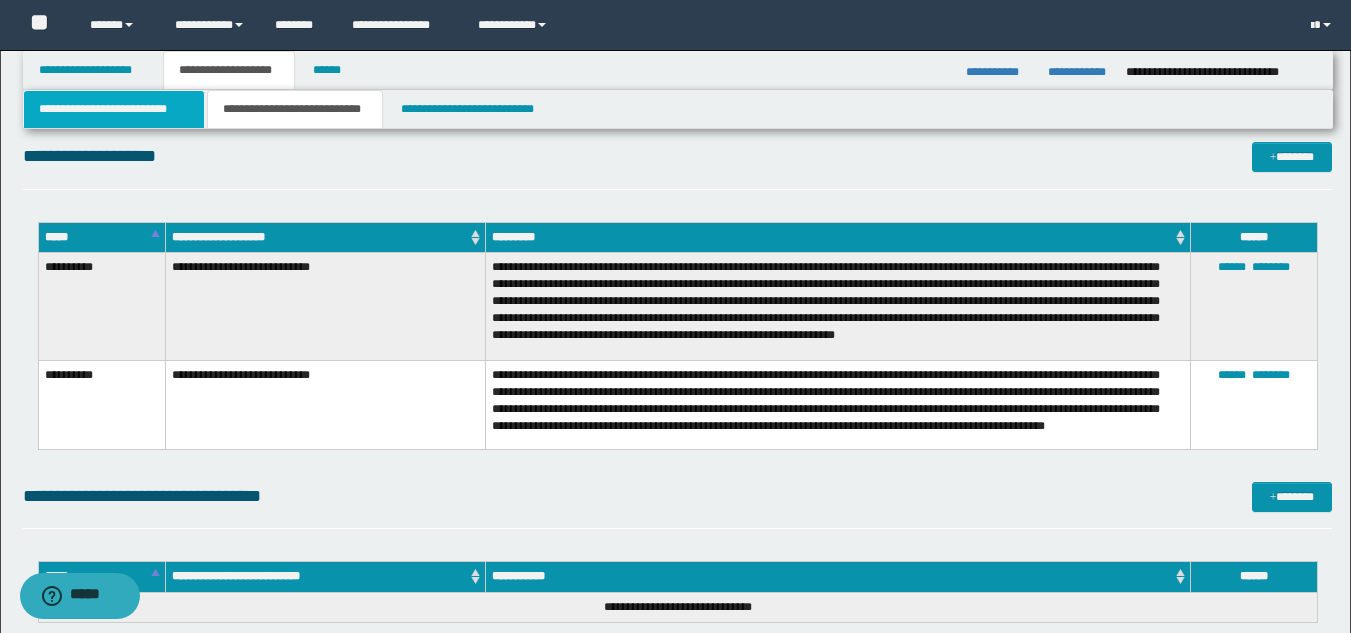 click on "**********" at bounding box center (114, 109) 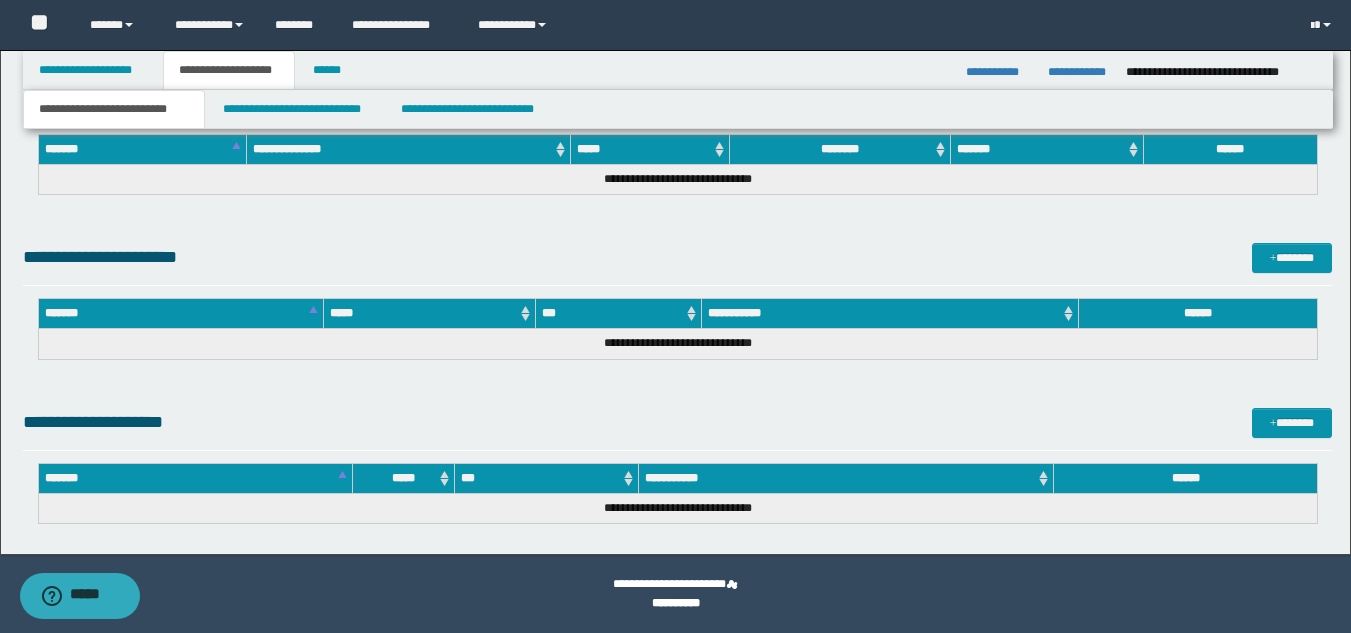 scroll, scrollTop: 1203, scrollLeft: 0, axis: vertical 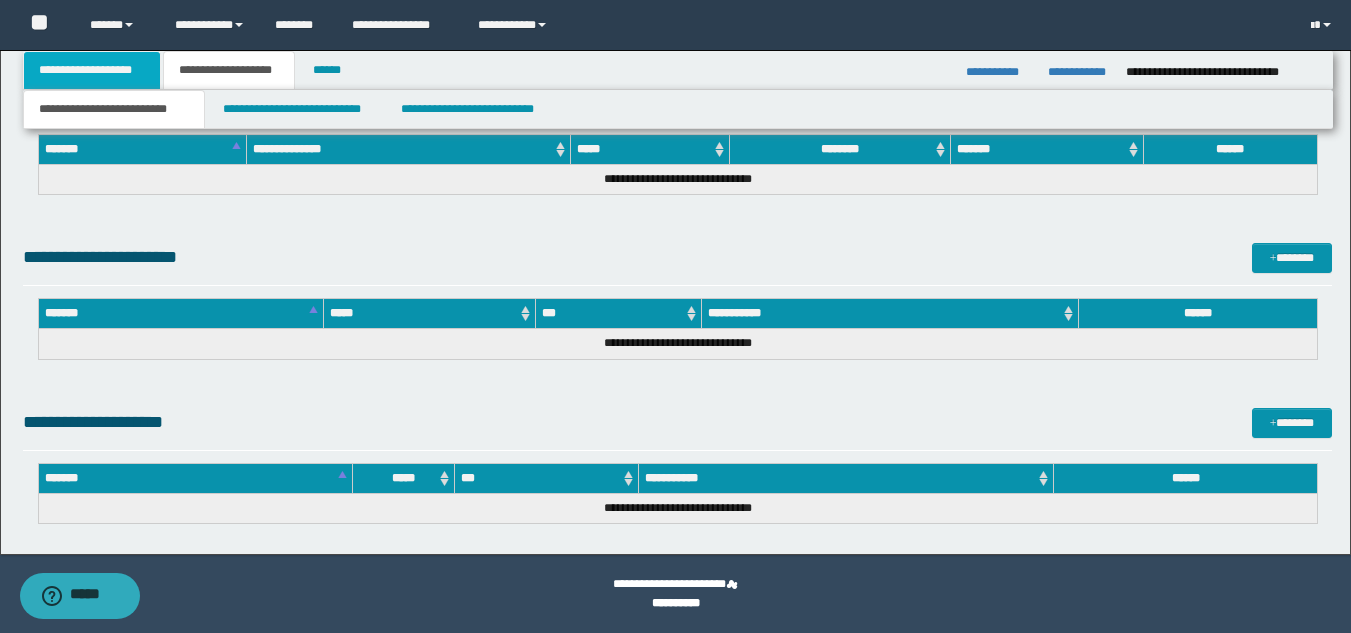 click on "**********" at bounding box center [92, 70] 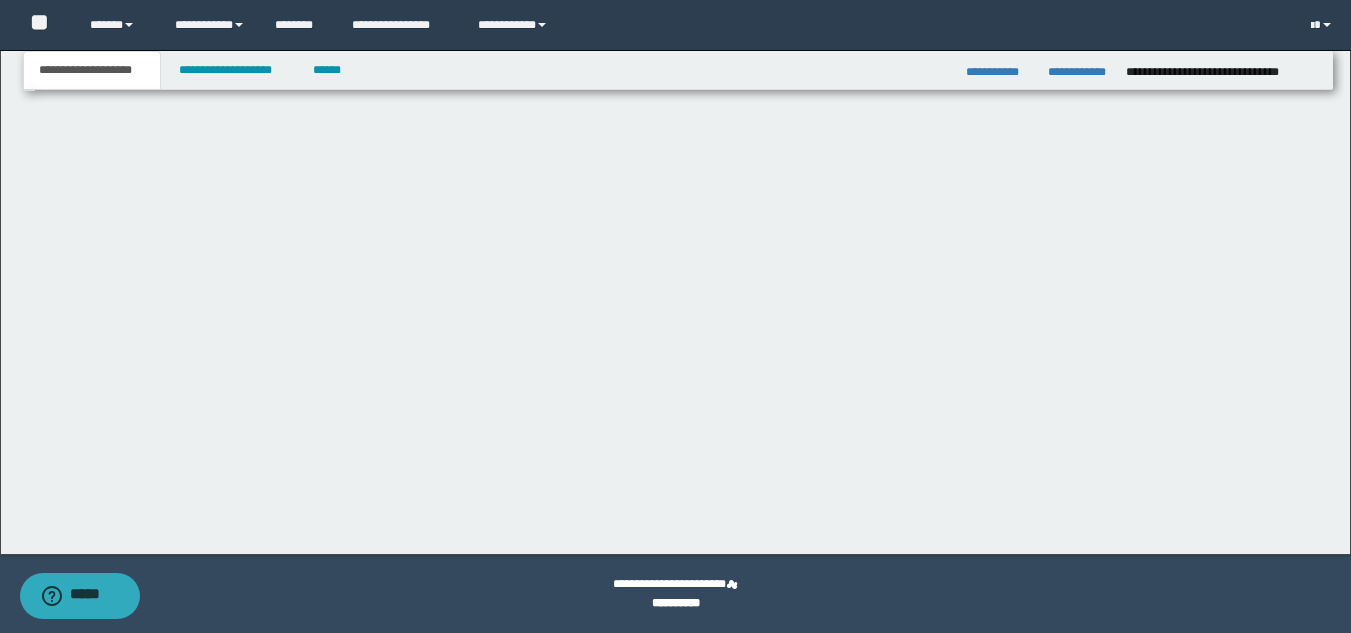 scroll, scrollTop: 251, scrollLeft: 0, axis: vertical 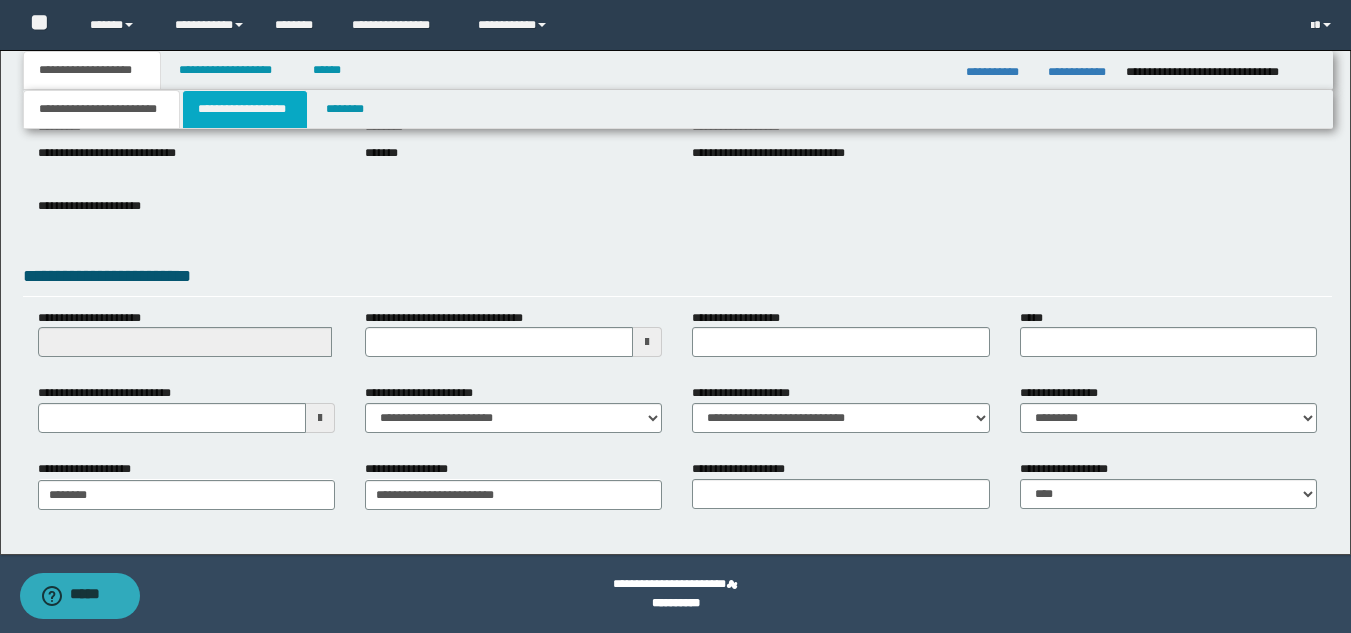 click on "**********" at bounding box center (245, 109) 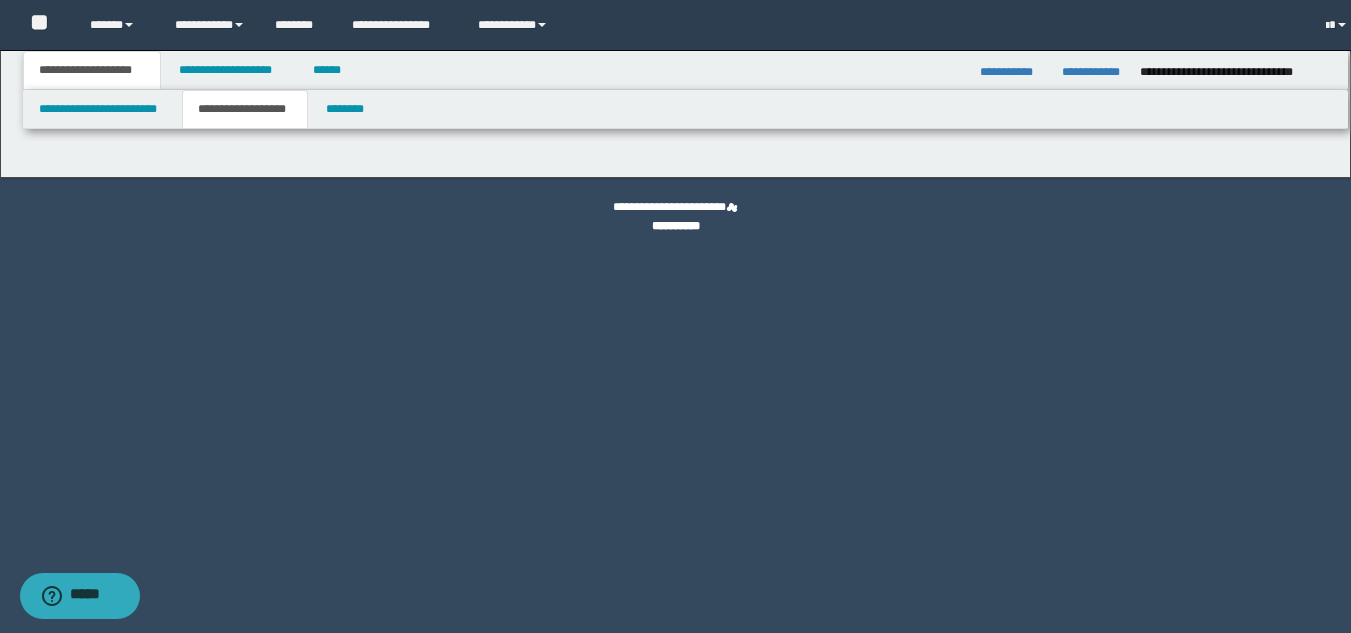scroll, scrollTop: 0, scrollLeft: 0, axis: both 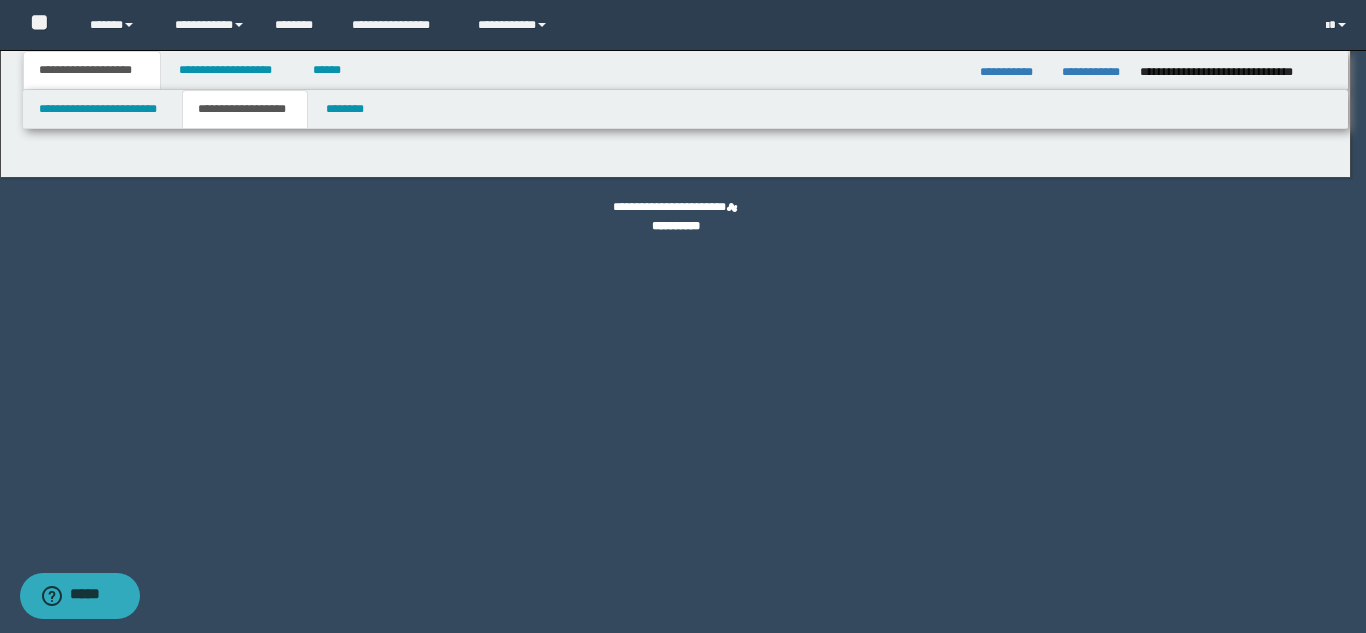type on "*******" 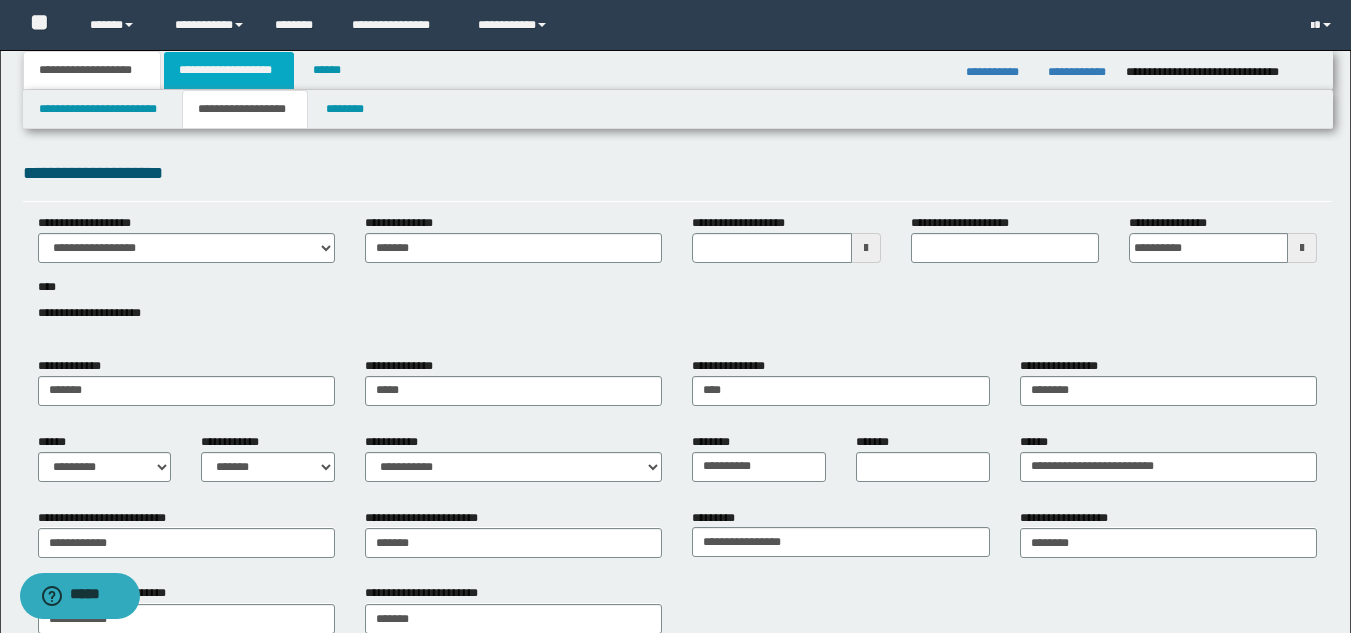 click on "**********" at bounding box center [229, 70] 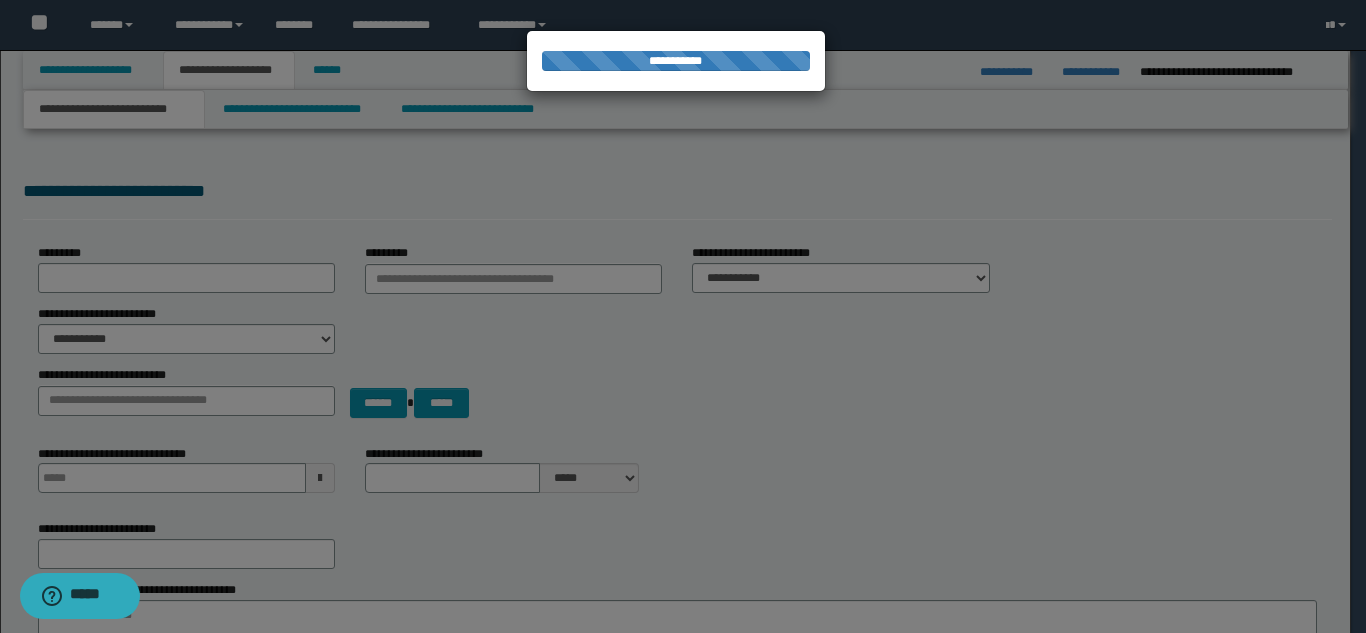 type 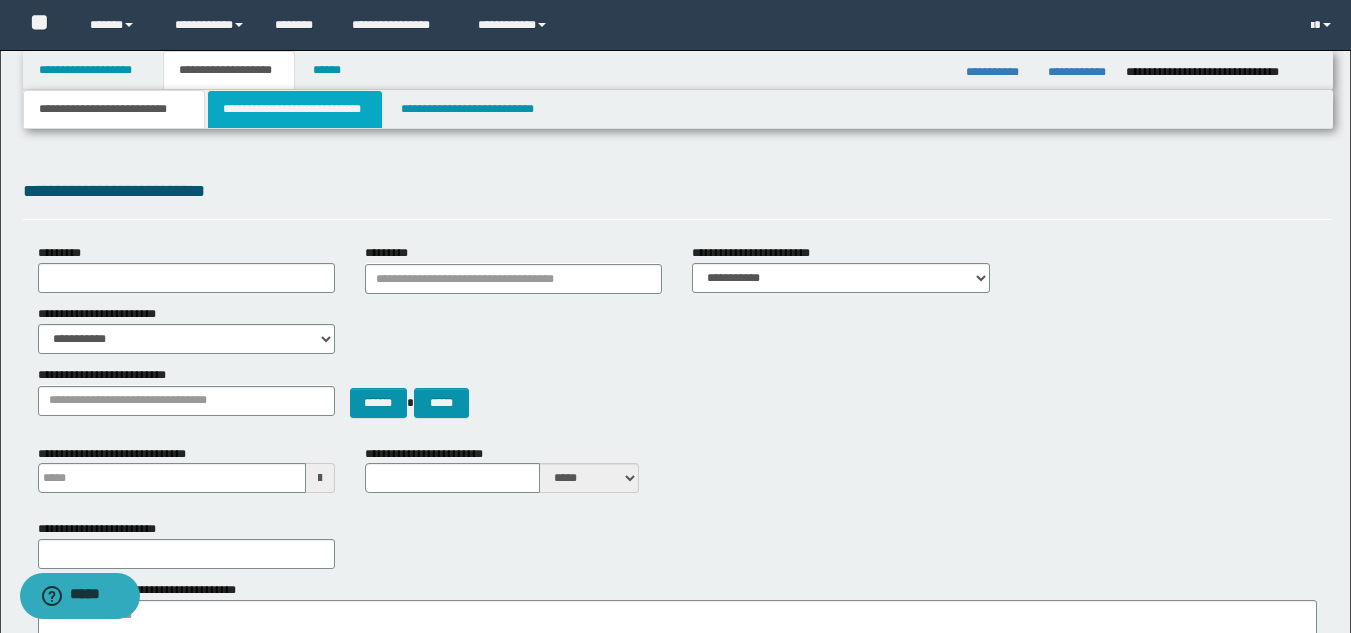 click on "**********" at bounding box center (295, 109) 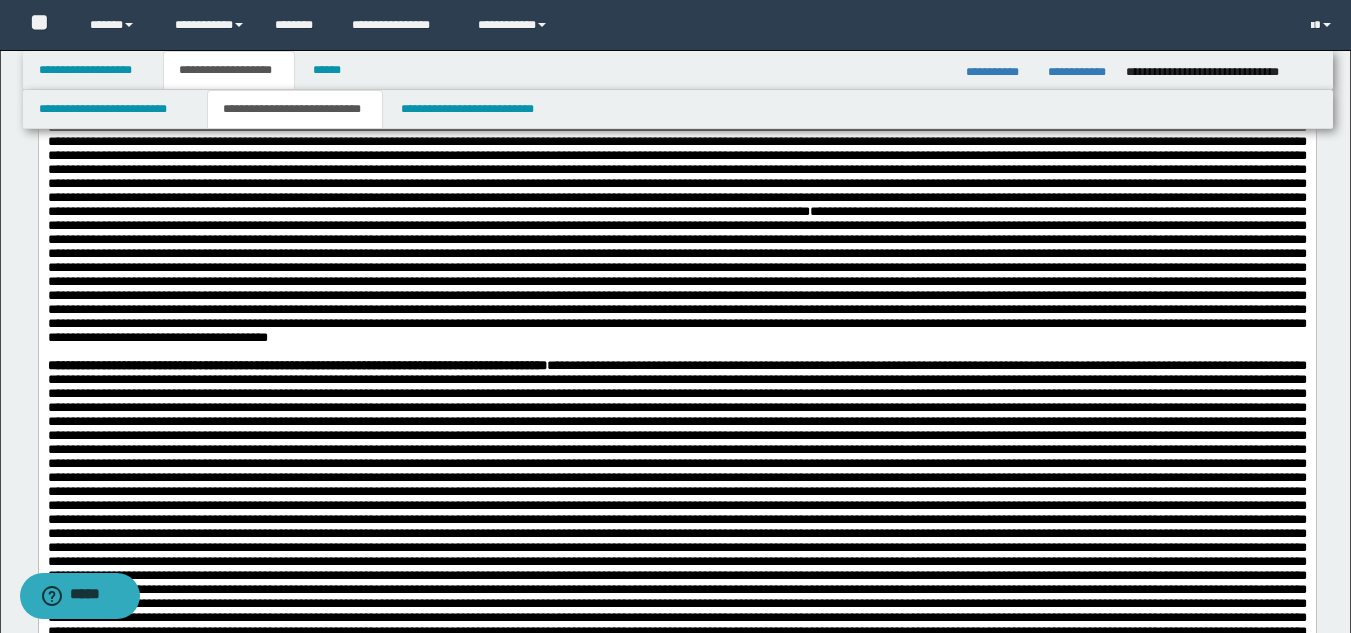 scroll, scrollTop: 613, scrollLeft: 0, axis: vertical 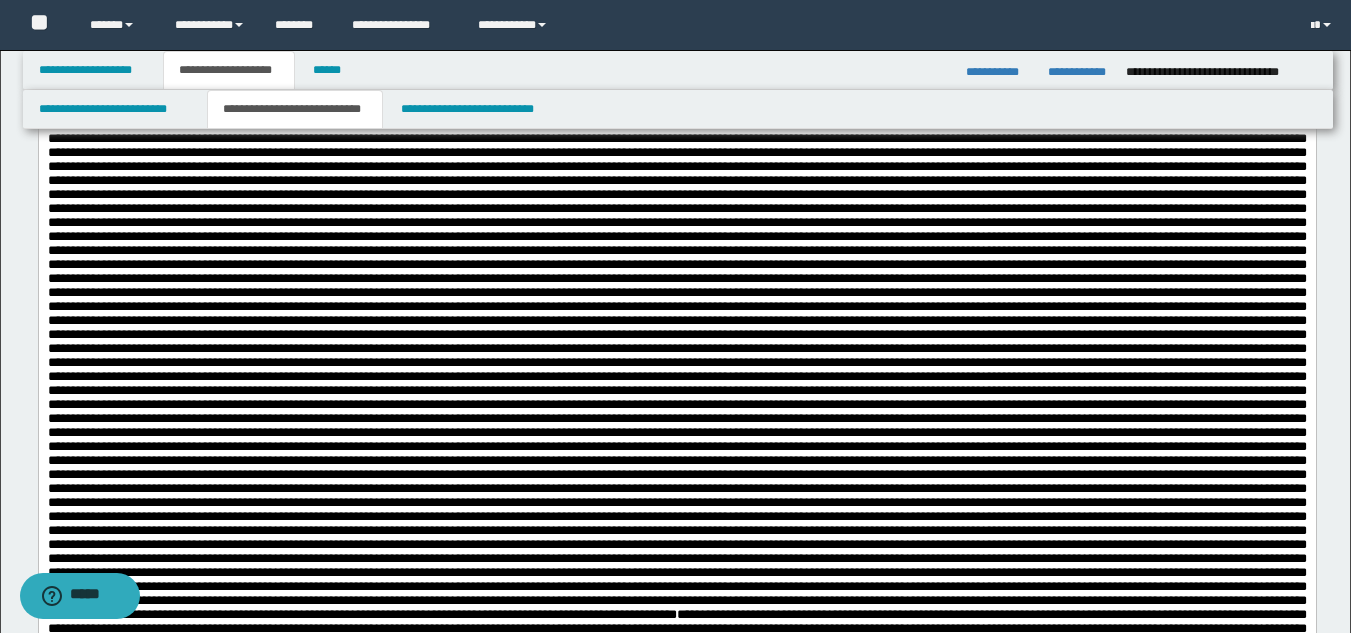 drag, startPoint x: 1365, startPoint y: 463, endPoint x: 1224, endPoint y: 836, distance: 398.7606 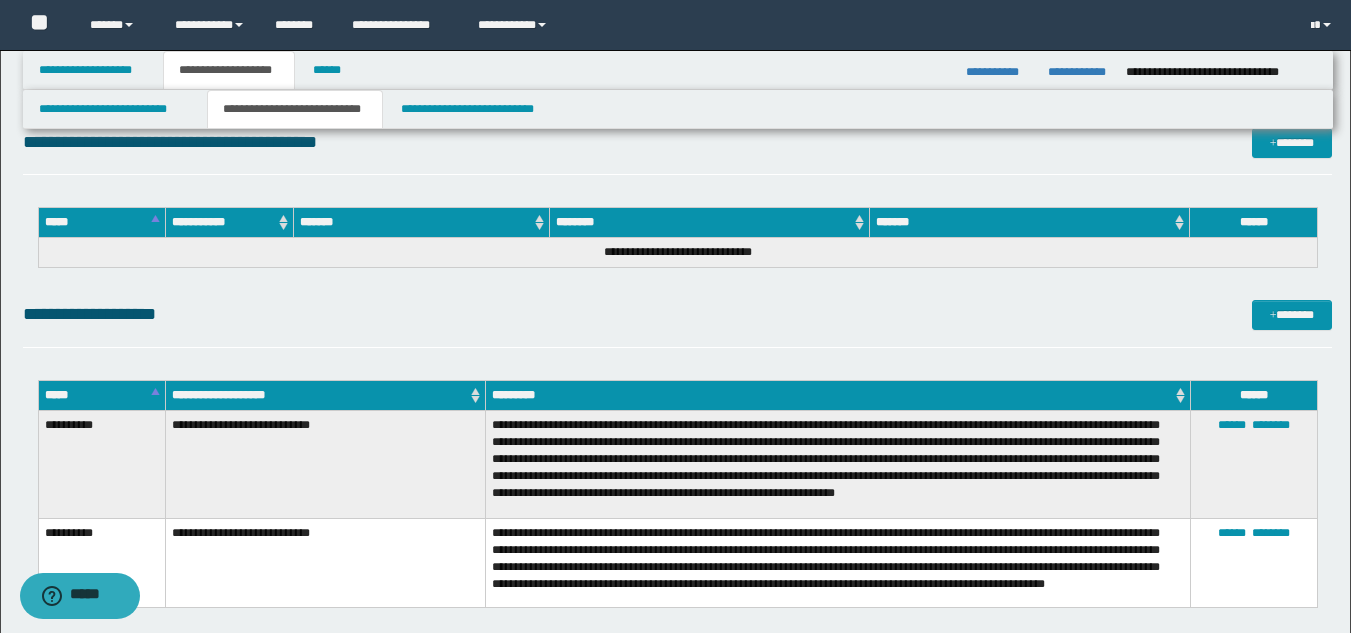 scroll, scrollTop: 4590, scrollLeft: 0, axis: vertical 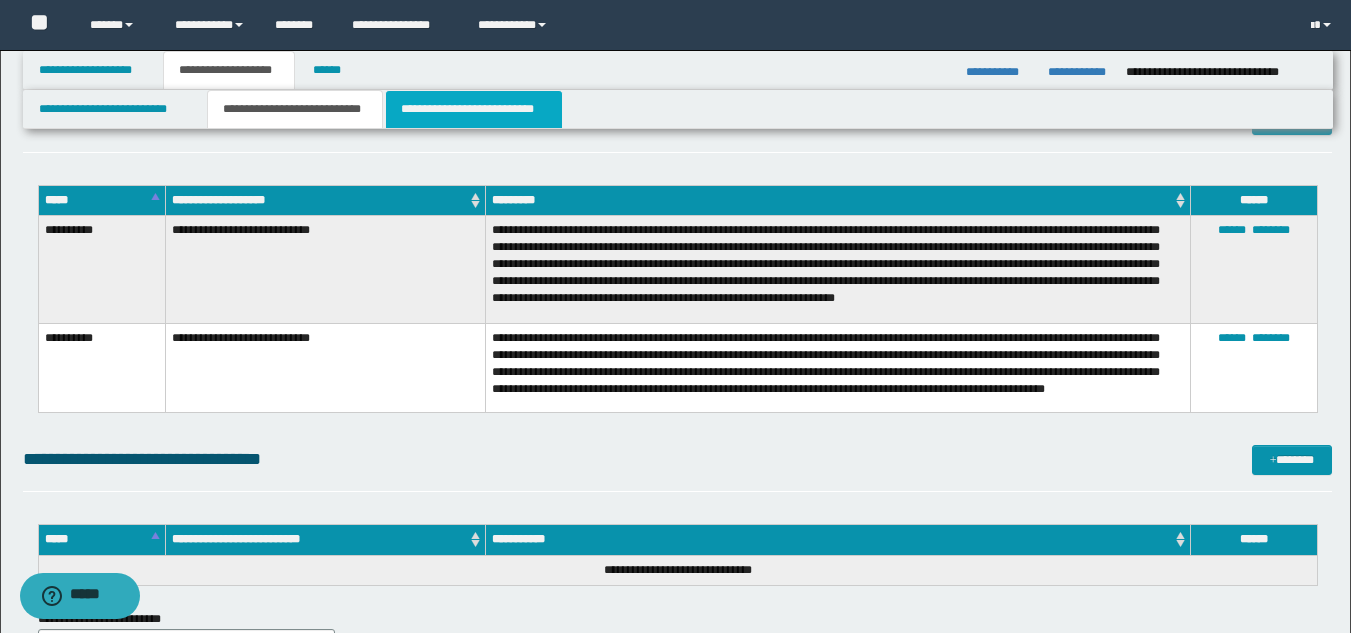 click on "**********" at bounding box center [474, 109] 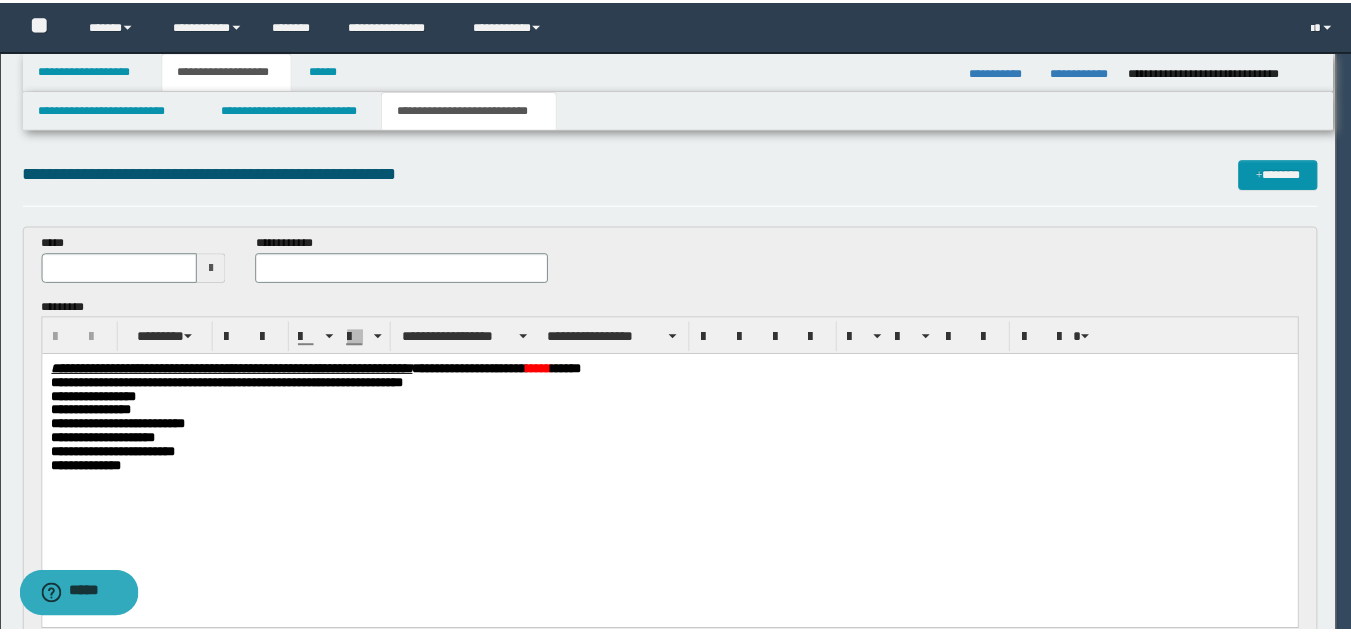 scroll, scrollTop: 0, scrollLeft: 0, axis: both 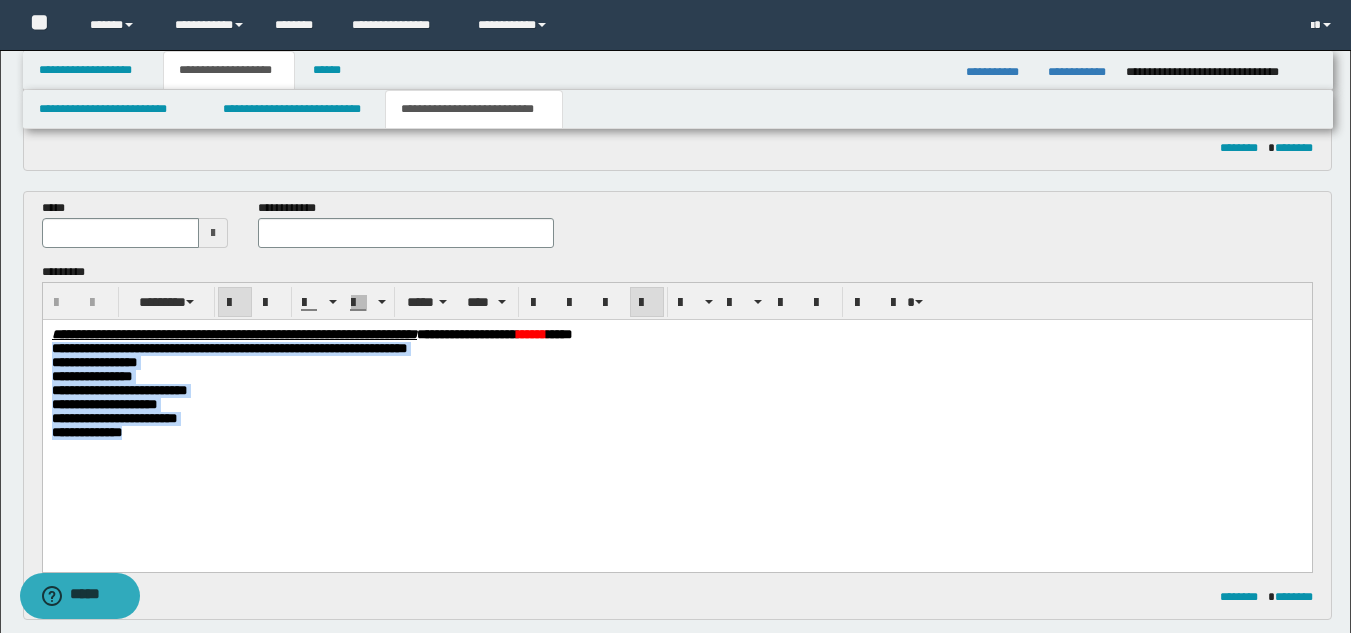 drag, startPoint x: 52, startPoint y: 346, endPoint x: 201, endPoint y: 470, distance: 193.84789 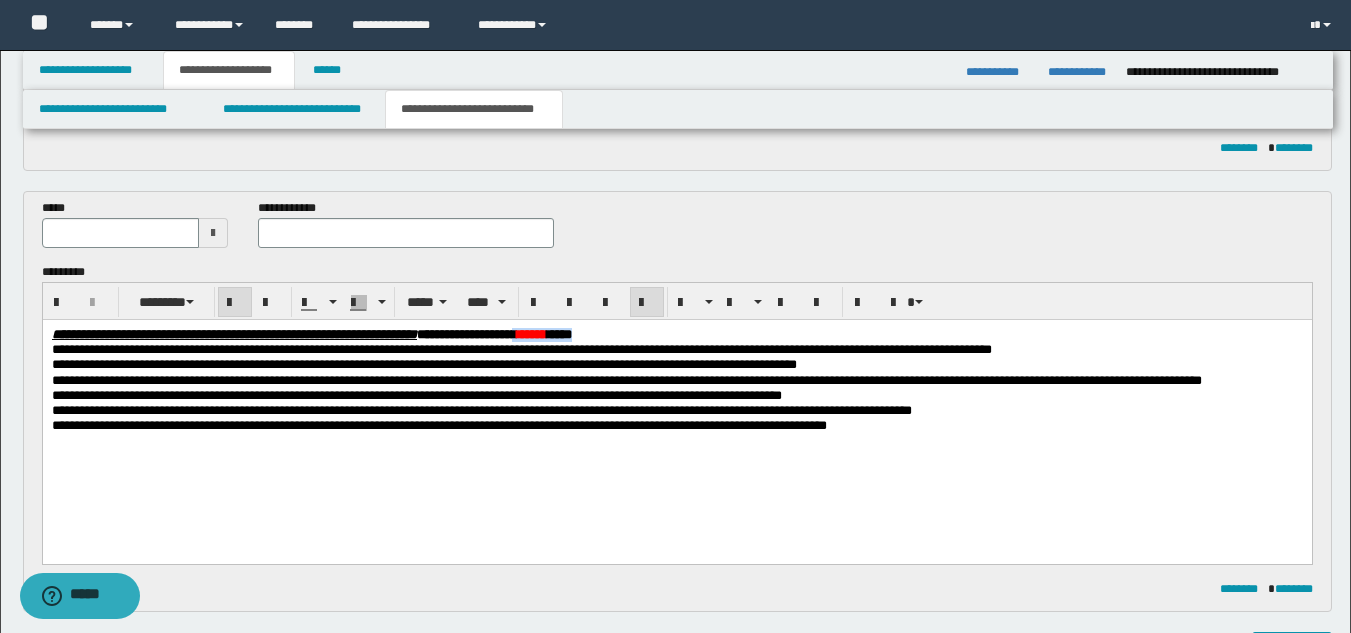 drag, startPoint x: 739, startPoint y: 339, endPoint x: 816, endPoint y: 338, distance: 77.00649 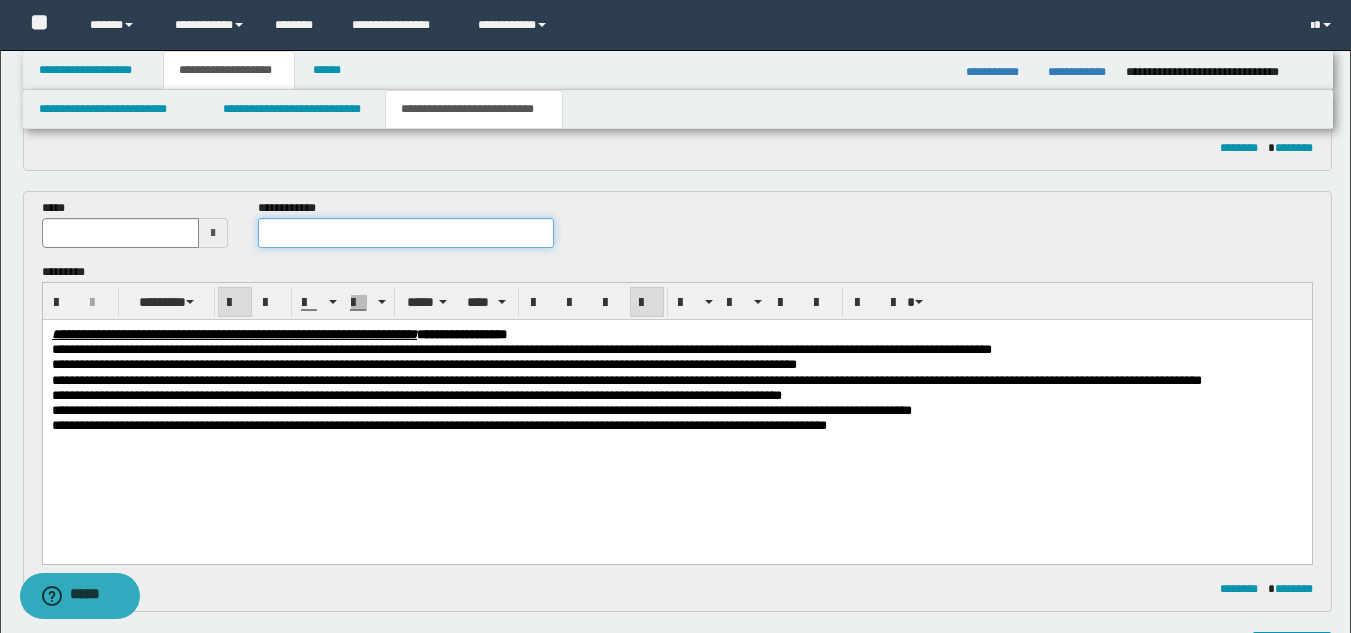 click at bounding box center (405, 233) 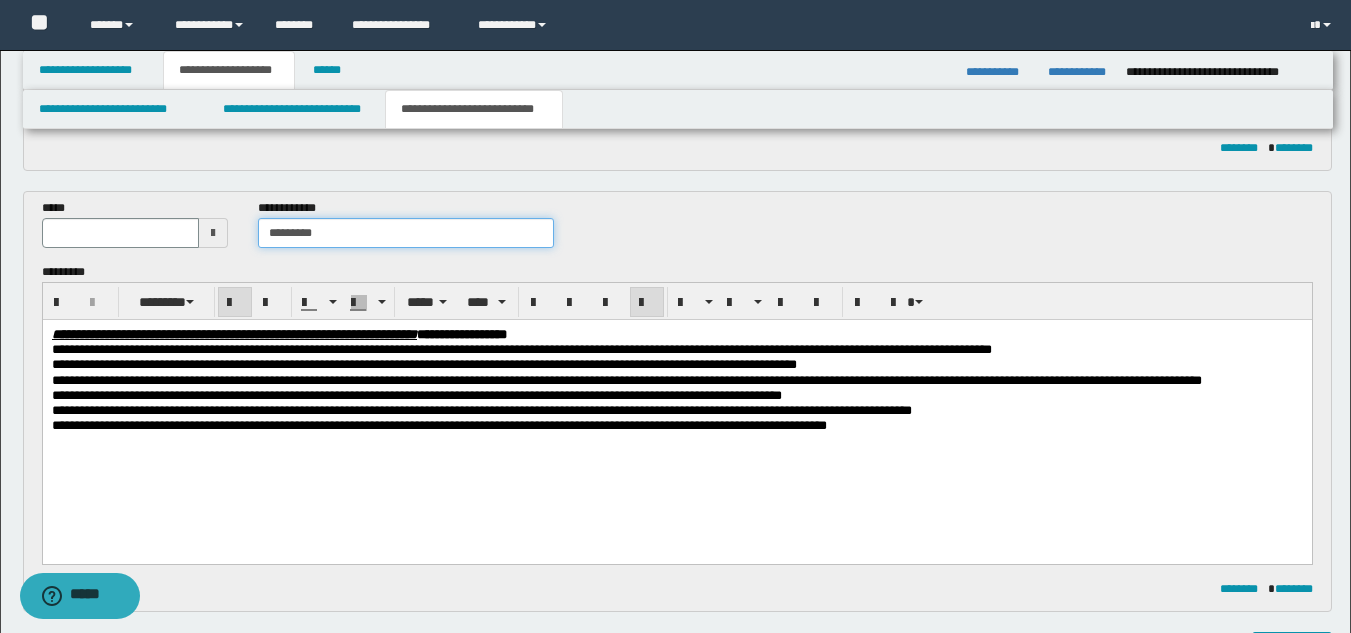 type on "********" 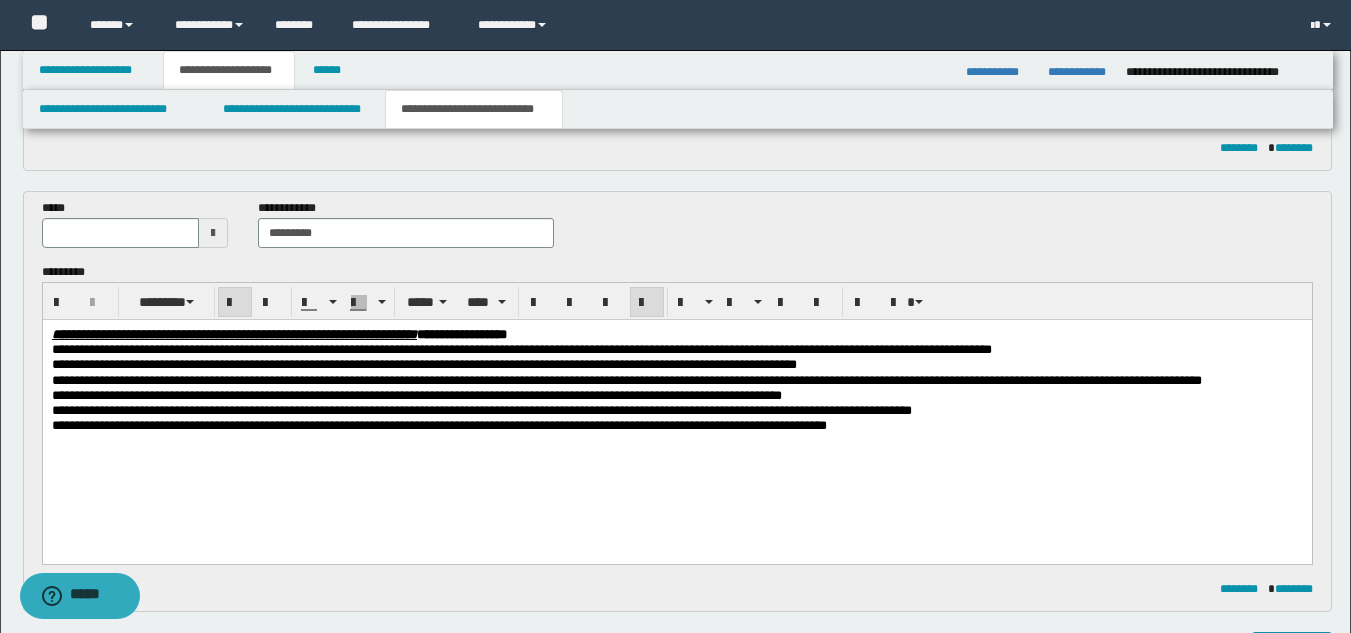click at bounding box center (213, 233) 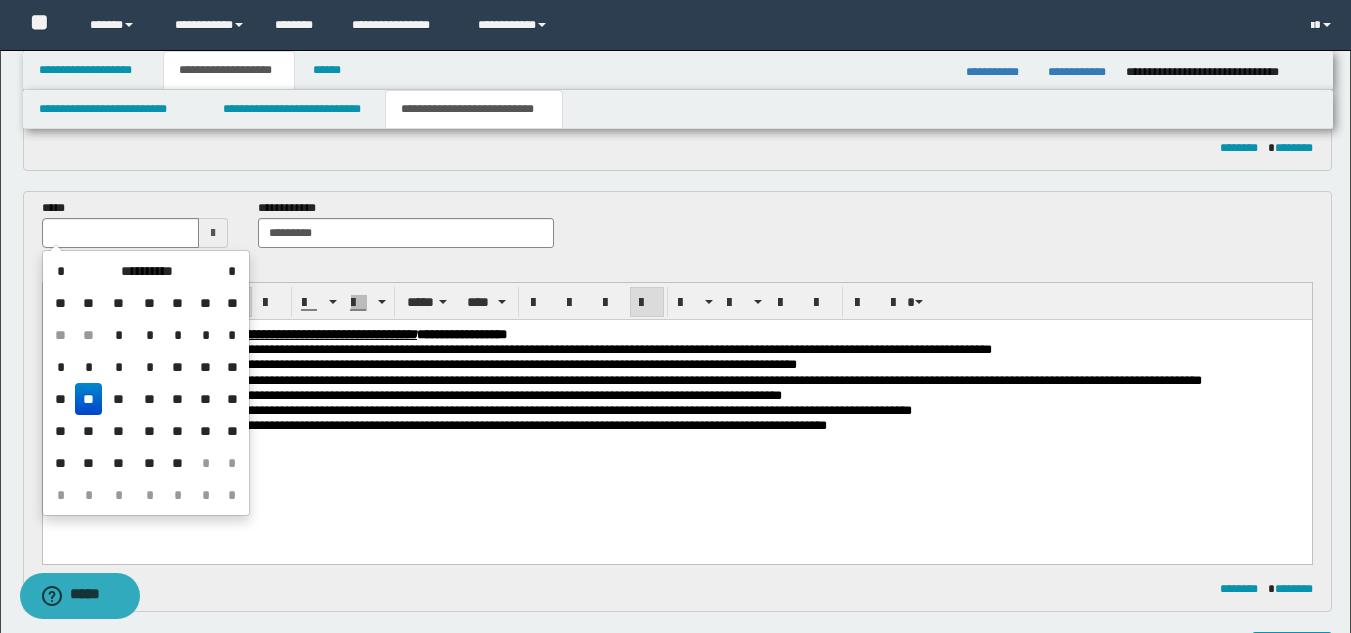 click on "**" at bounding box center (89, 399) 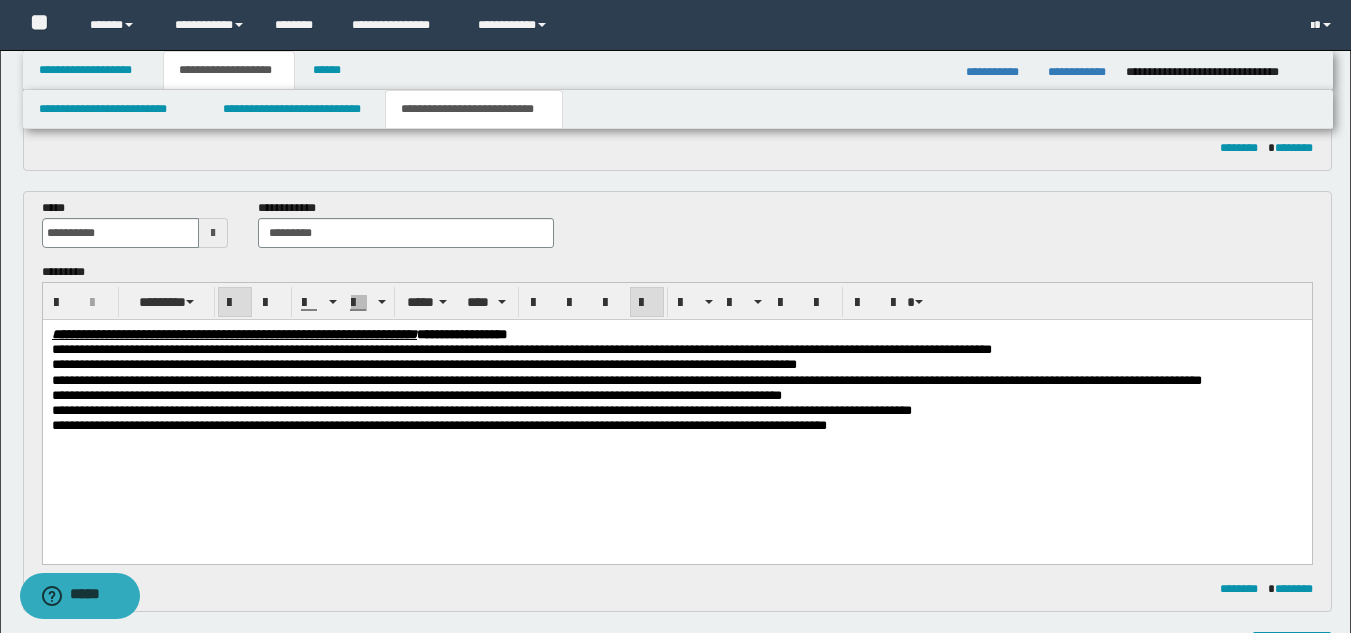 drag, startPoint x: 385, startPoint y: 443, endPoint x: 323, endPoint y: 459, distance: 64.03124 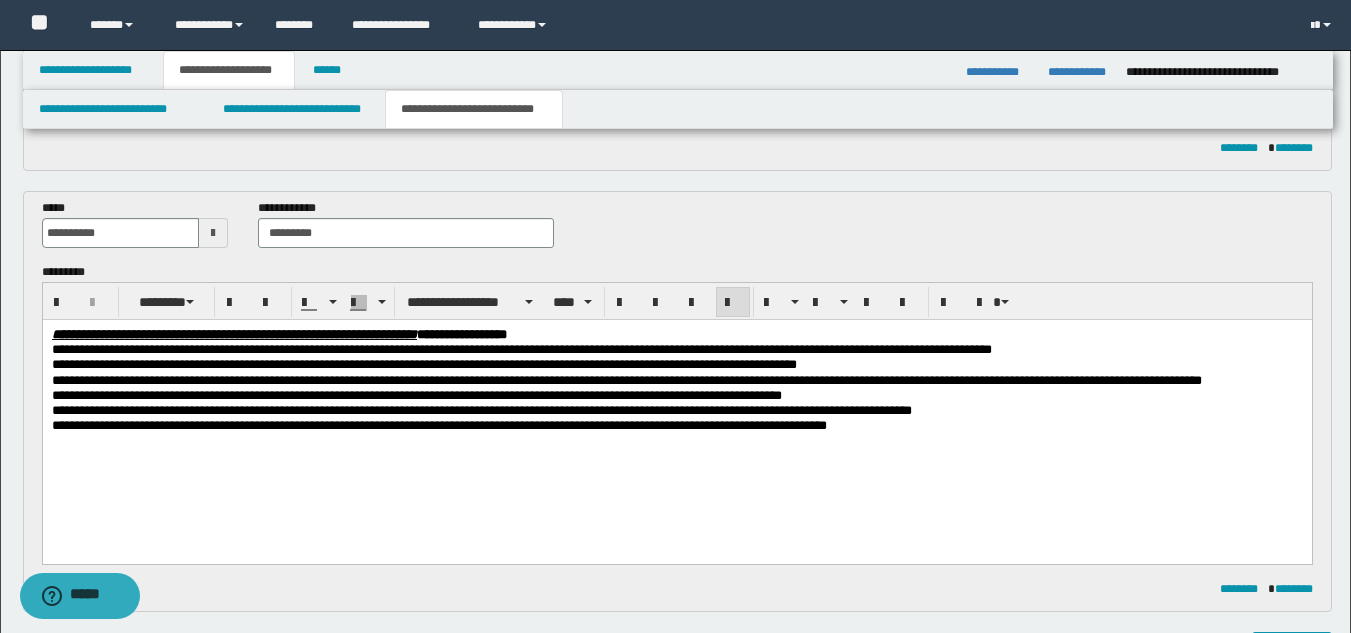 click on "**********" at bounding box center (676, 404) 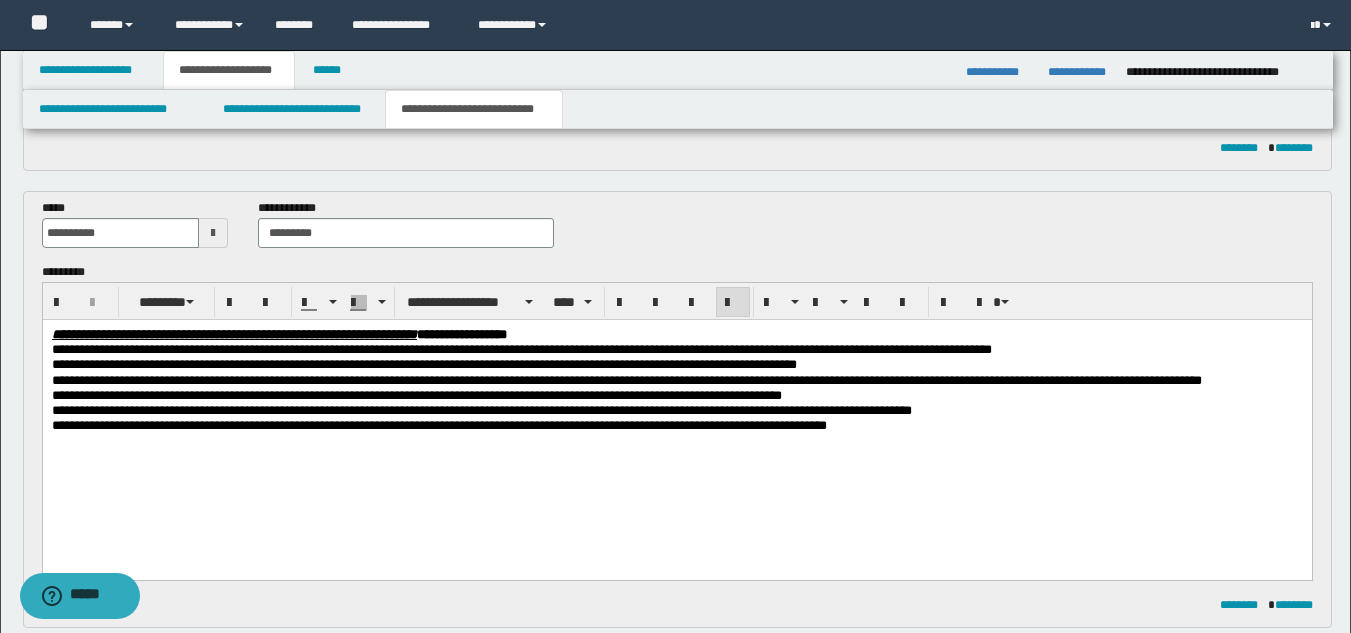 click on "**********" at bounding box center (405, 231) 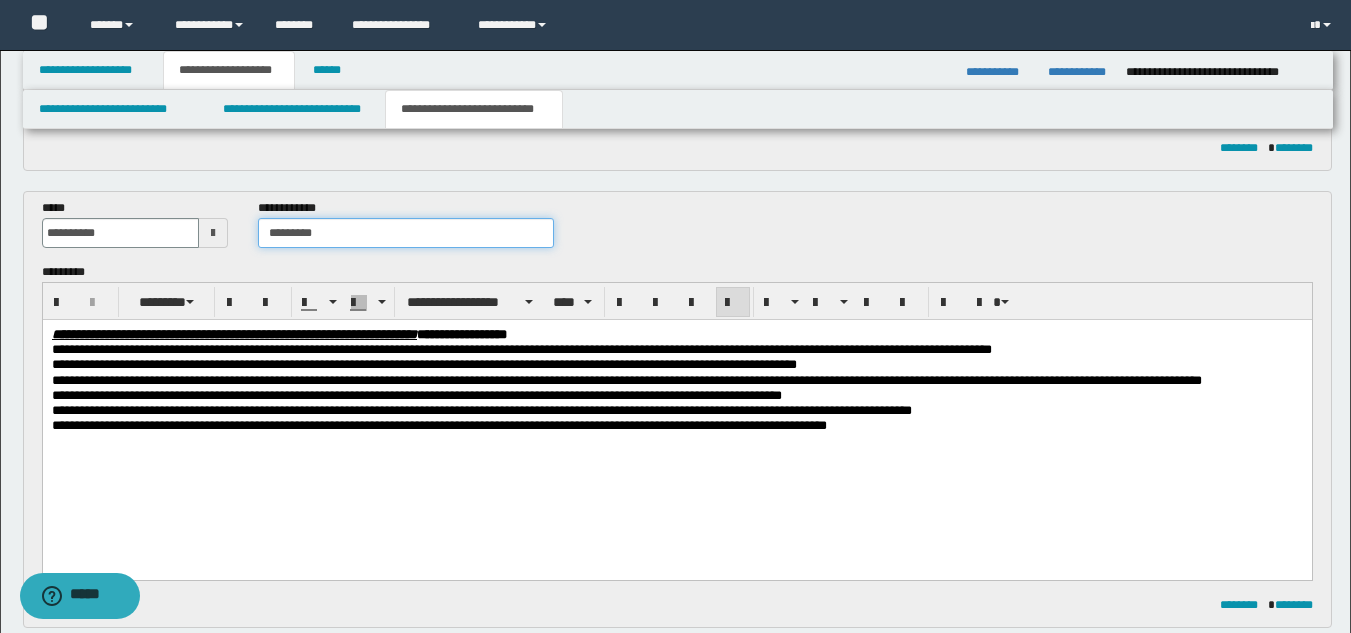 click on "********" at bounding box center (405, 233) 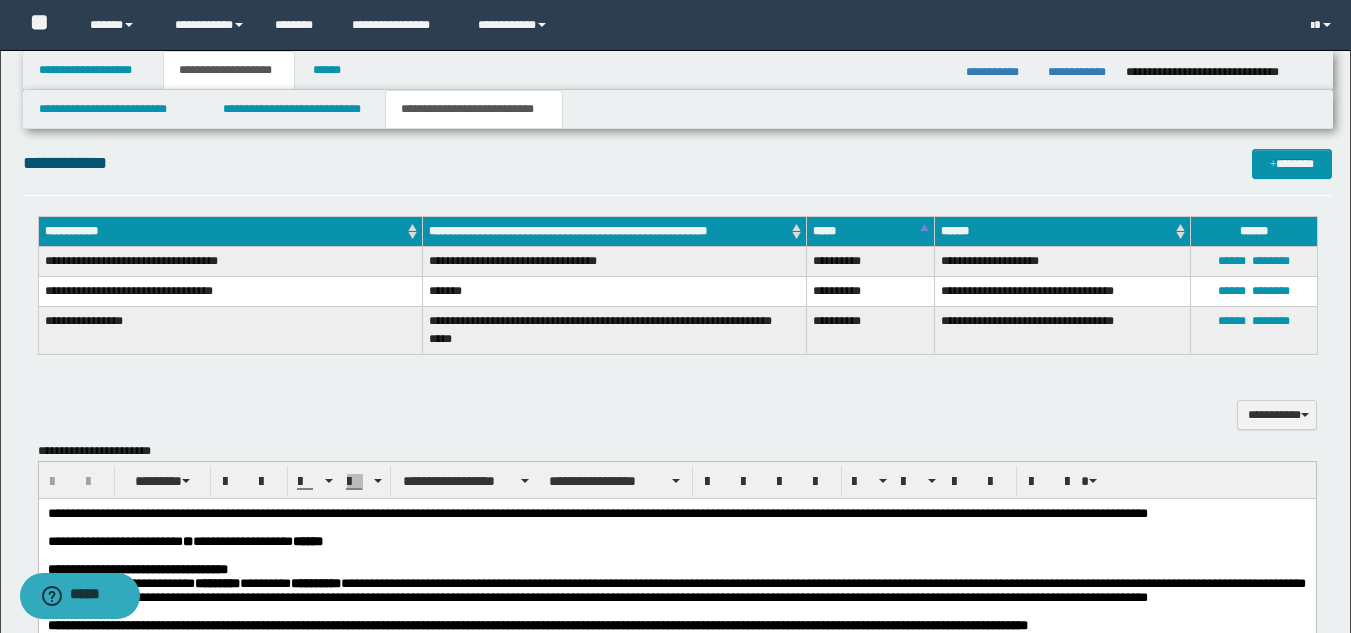 scroll, scrollTop: 1001, scrollLeft: 0, axis: vertical 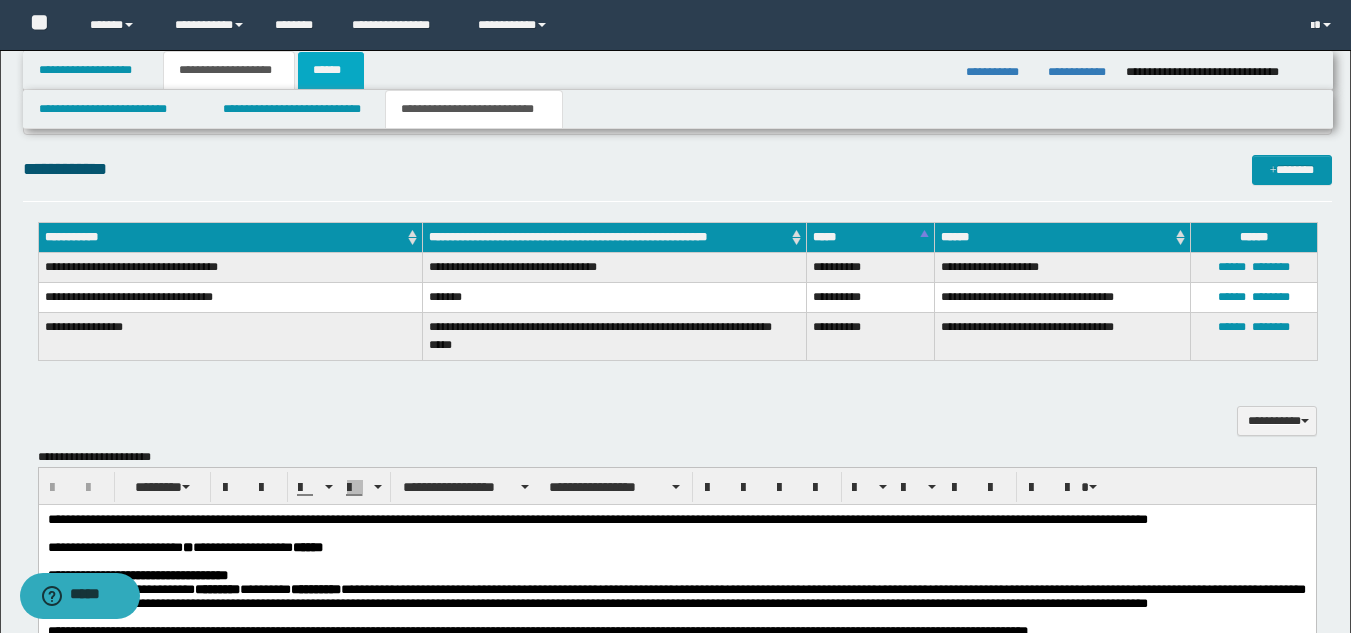 type on "**********" 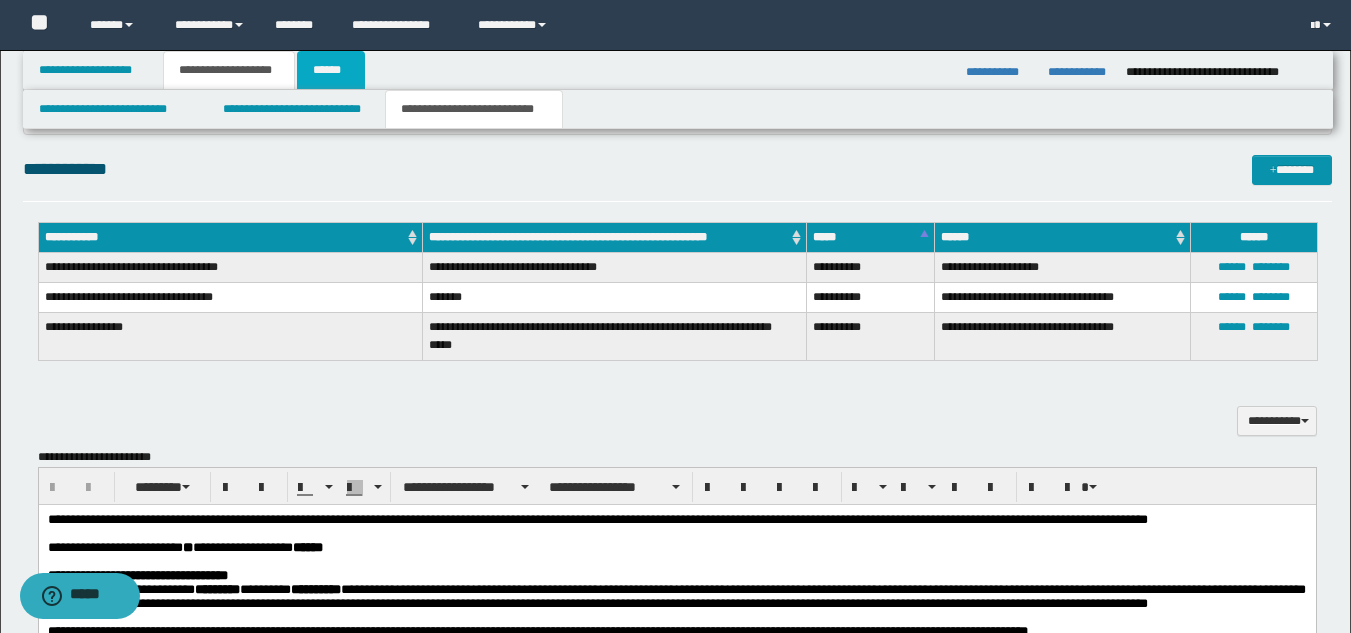 drag, startPoint x: 343, startPoint y: 68, endPoint x: 436, endPoint y: 96, distance: 97.123634 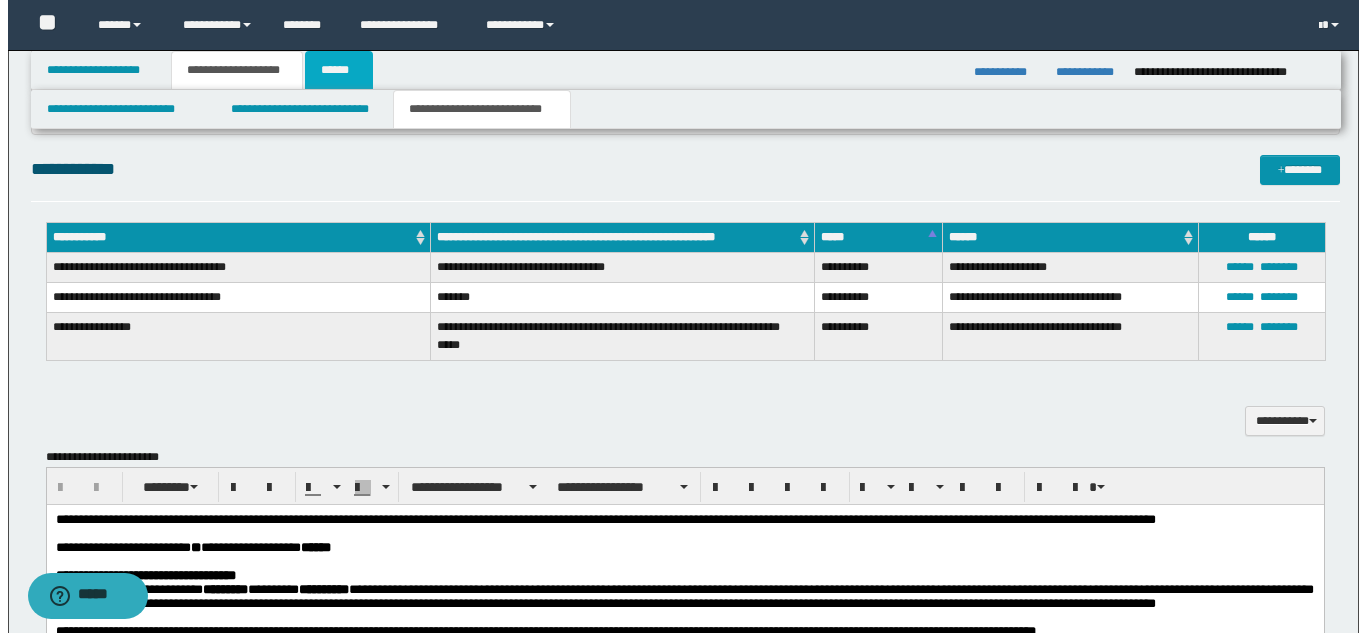scroll, scrollTop: 0, scrollLeft: 0, axis: both 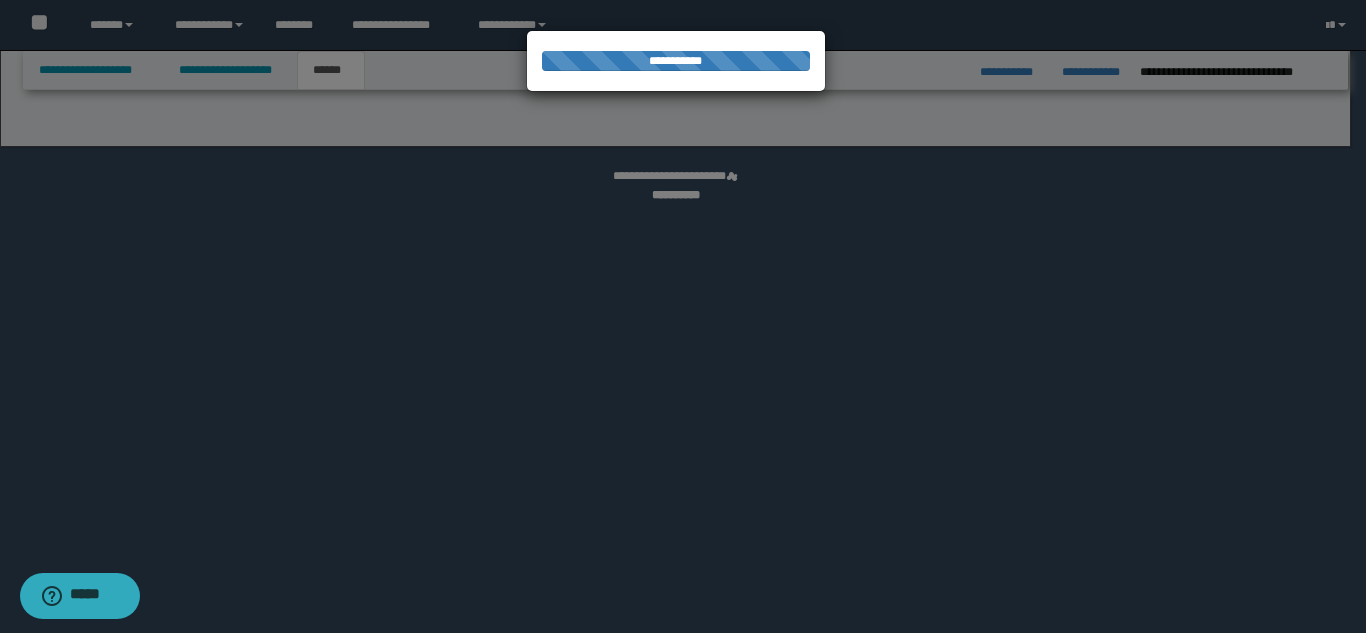 select on "*" 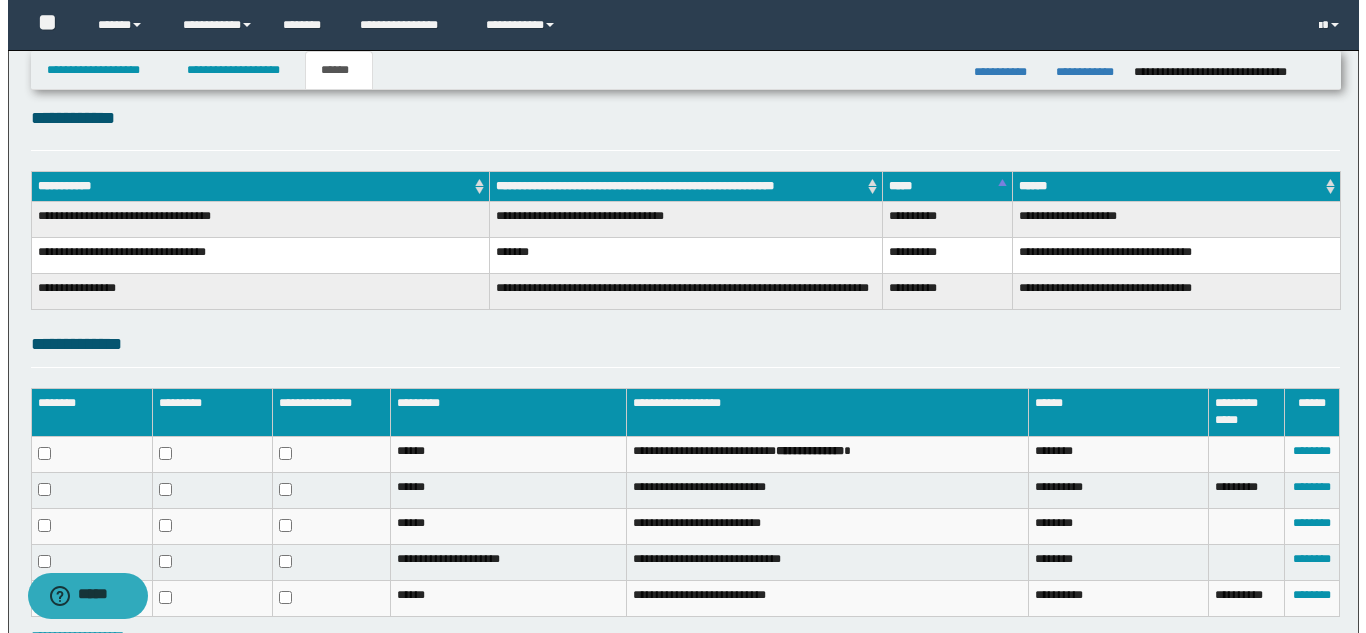 scroll, scrollTop: 379, scrollLeft: 0, axis: vertical 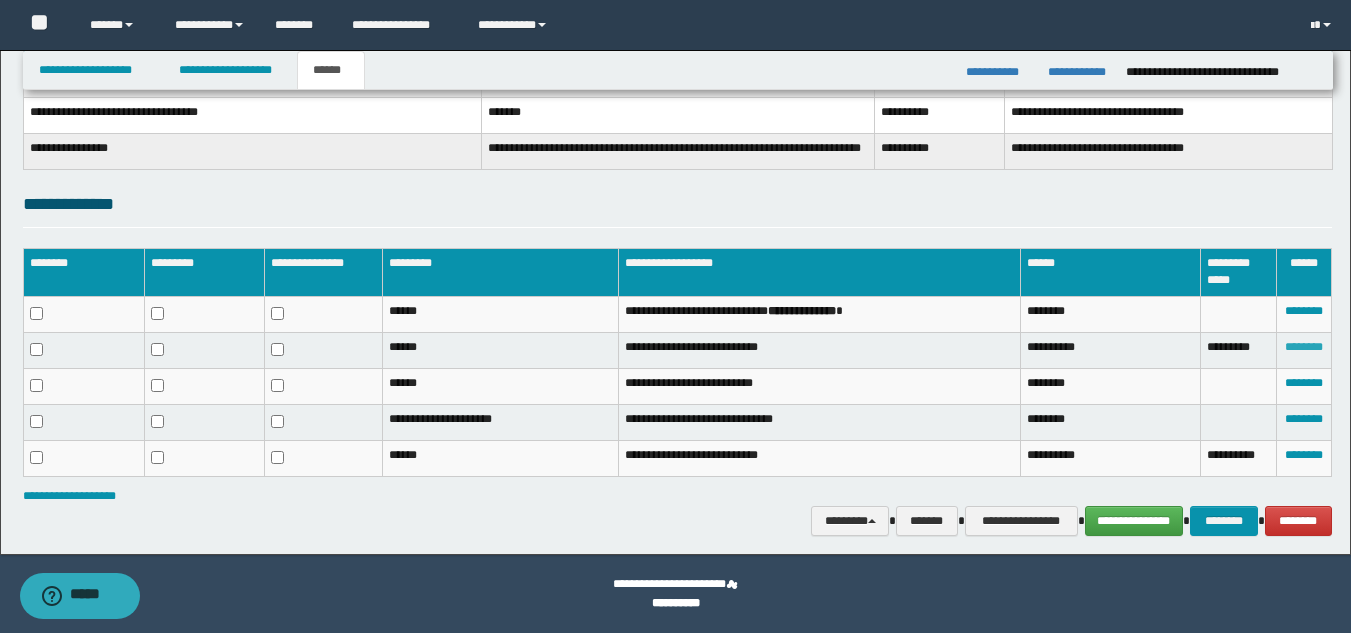 click on "********" at bounding box center (1304, 347) 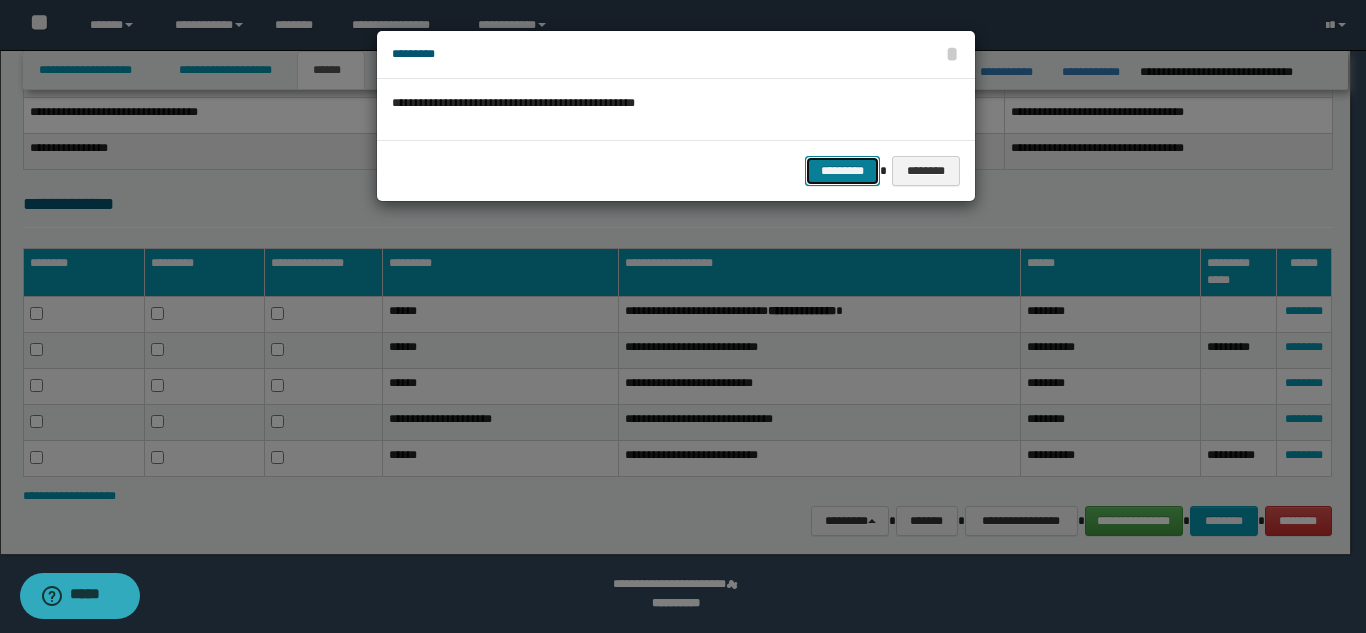 click on "*********" at bounding box center (842, 171) 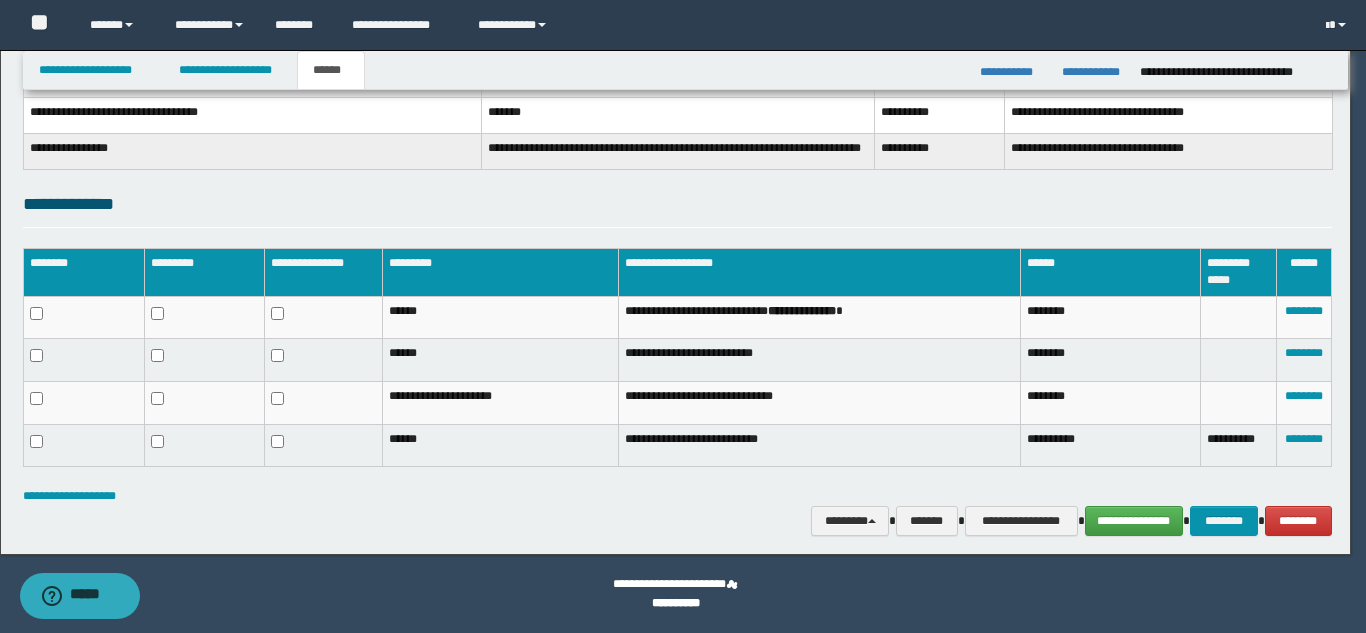 scroll, scrollTop: 345, scrollLeft: 0, axis: vertical 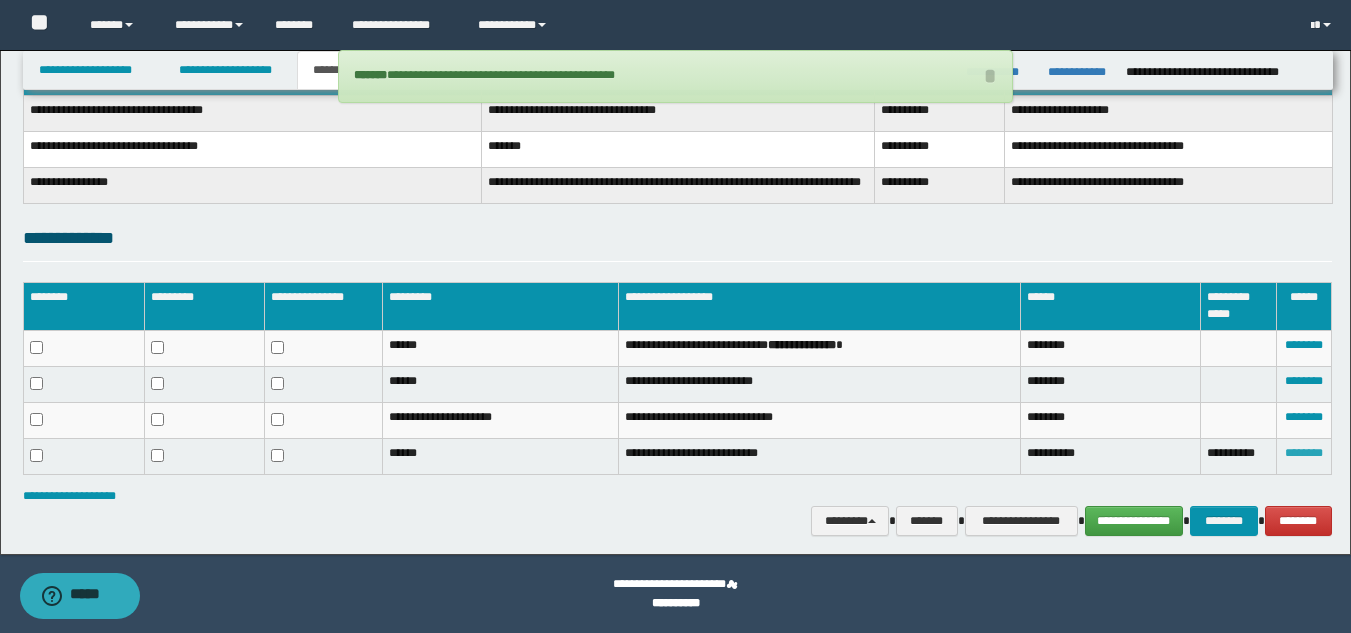 click on "********" at bounding box center (1304, 453) 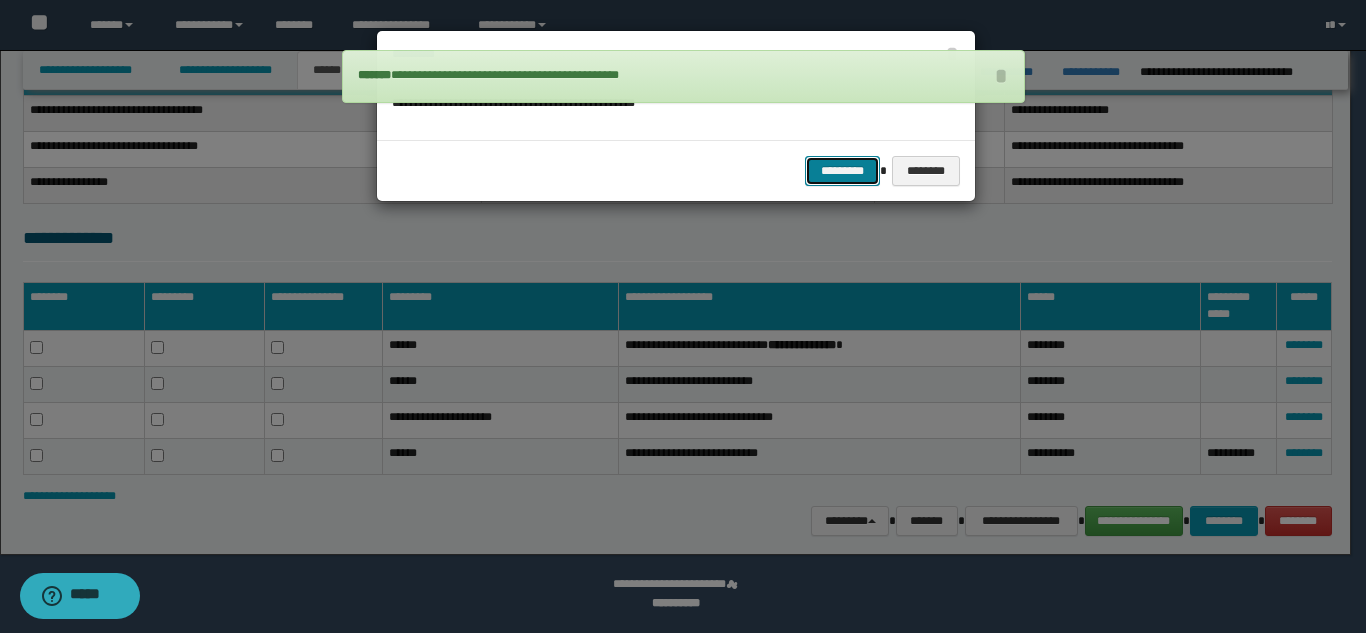 click on "*********" at bounding box center [842, 171] 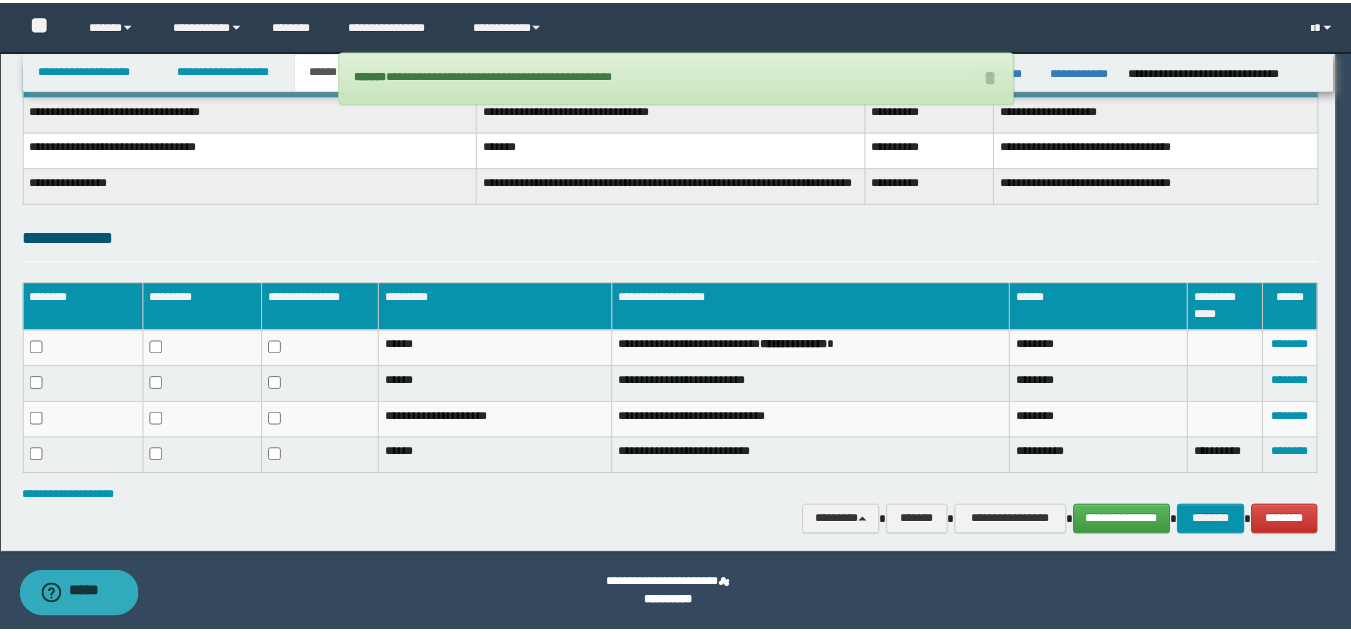 scroll, scrollTop: 310, scrollLeft: 0, axis: vertical 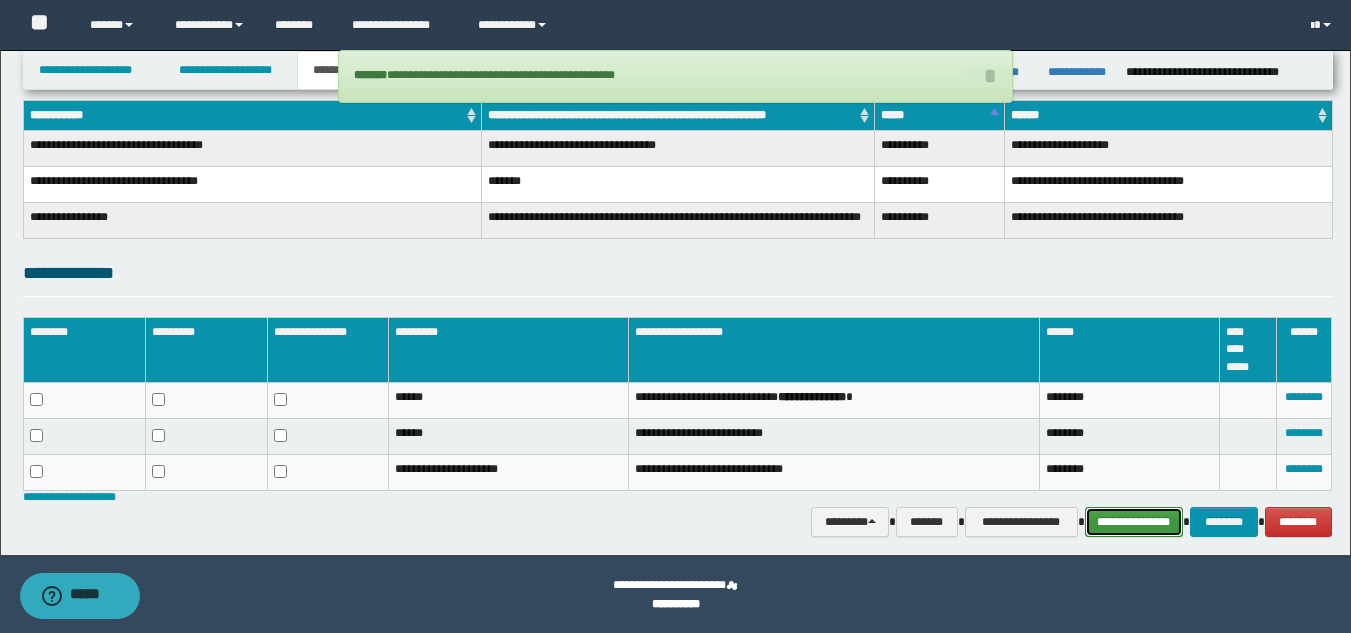click on "**********" at bounding box center [1134, 522] 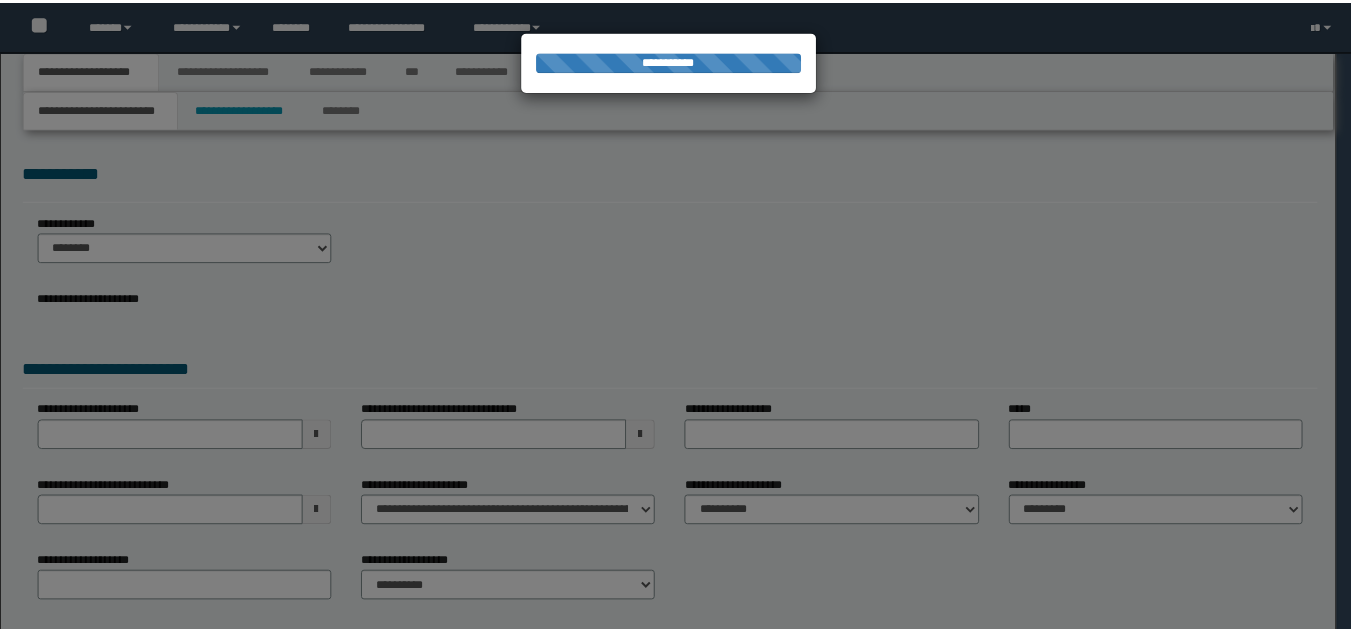scroll, scrollTop: 0, scrollLeft: 0, axis: both 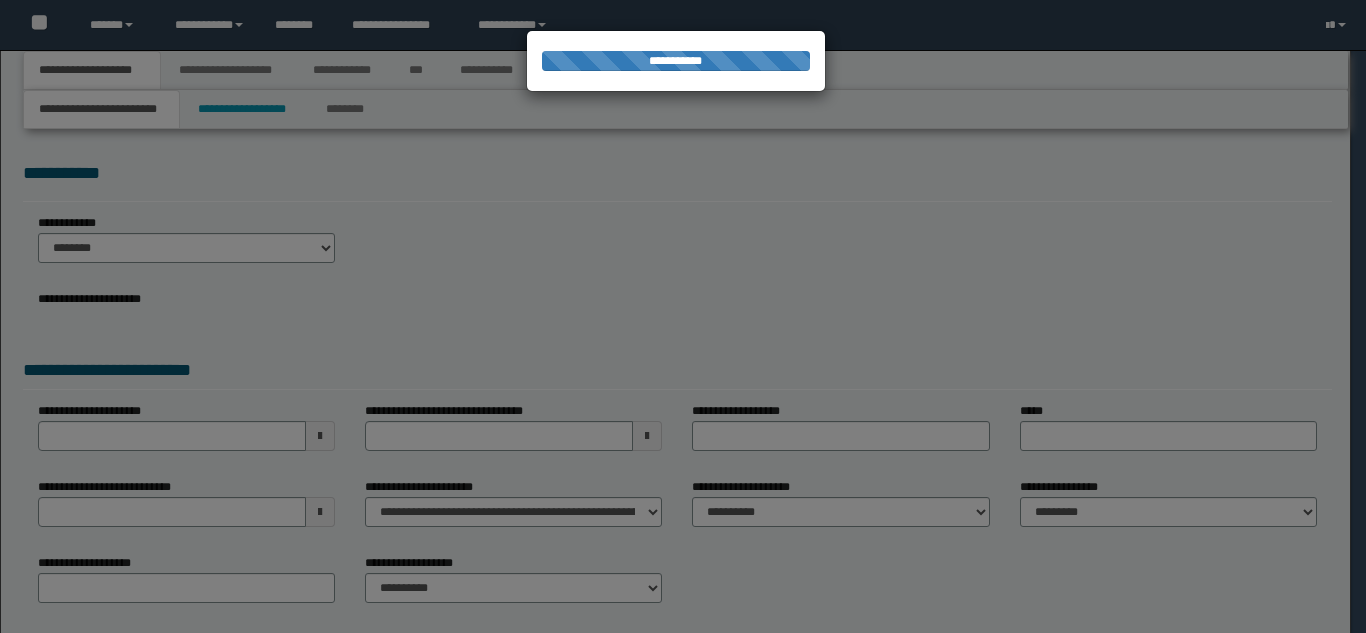 select on "*" 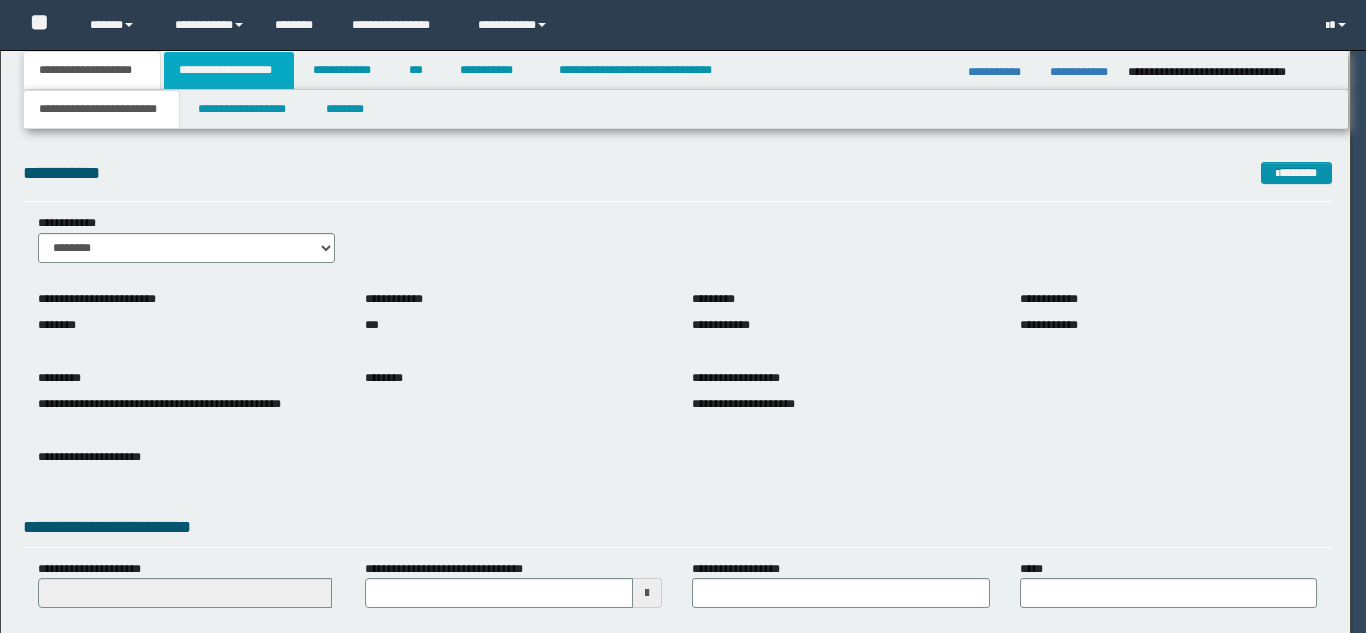scroll, scrollTop: 0, scrollLeft: 0, axis: both 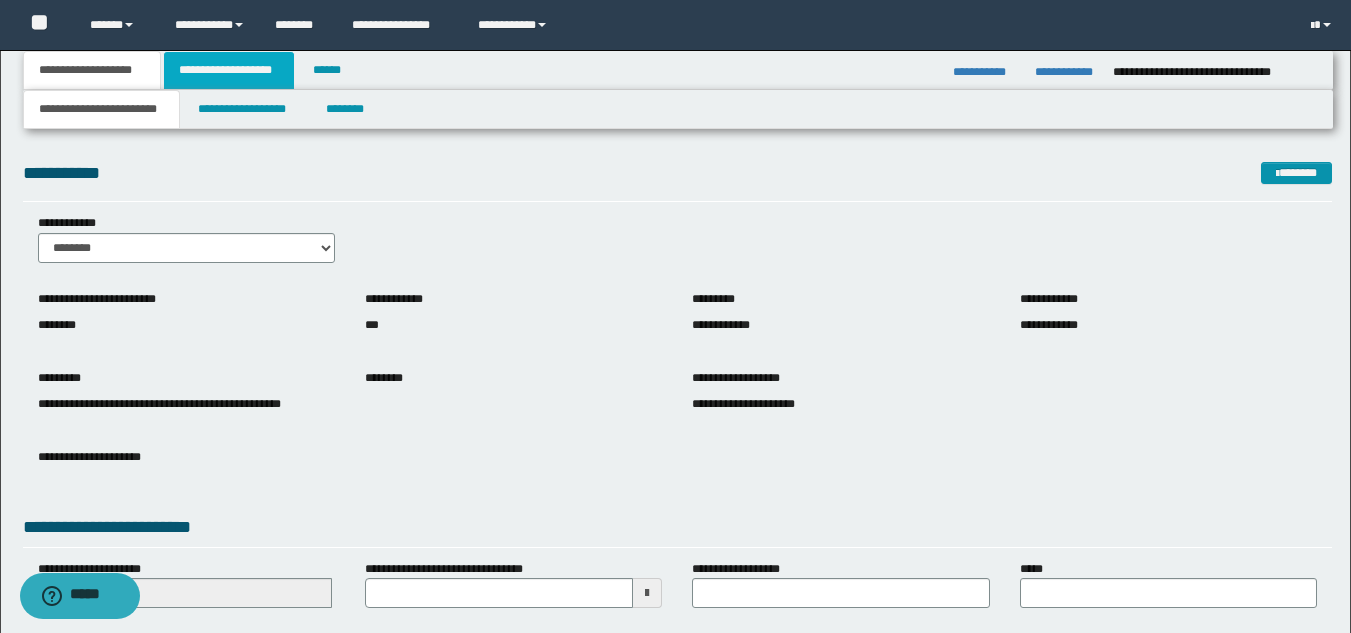 click on "**********" at bounding box center [229, 70] 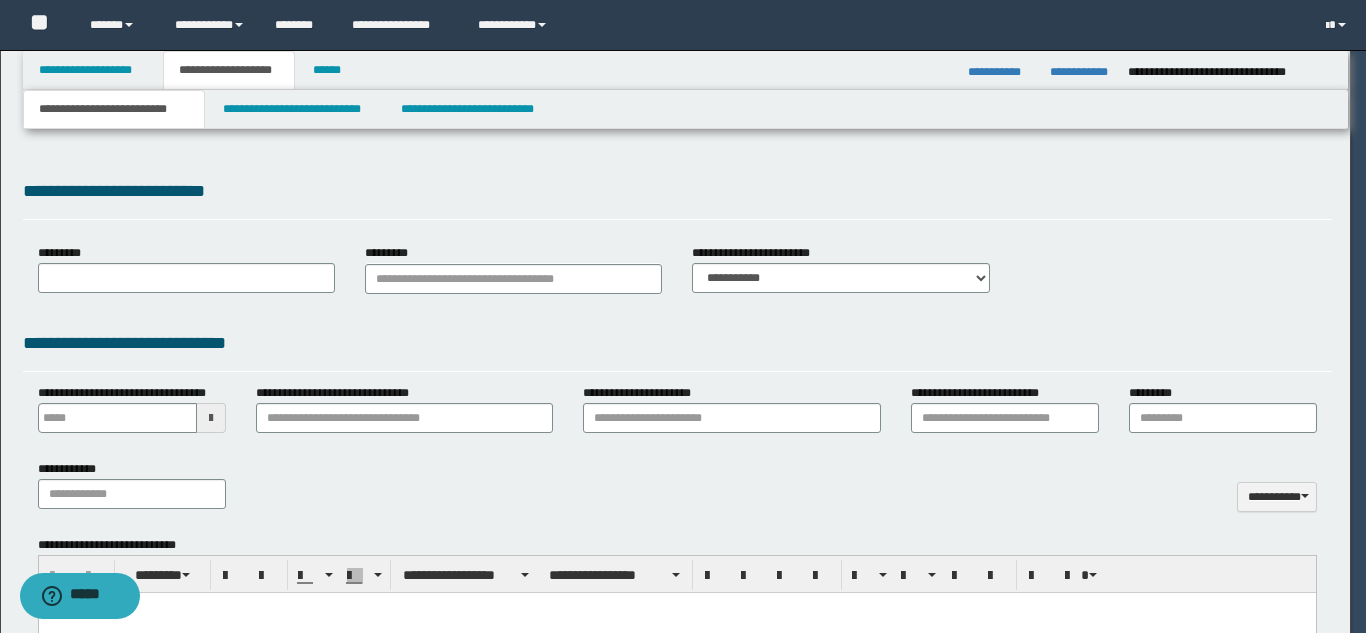type 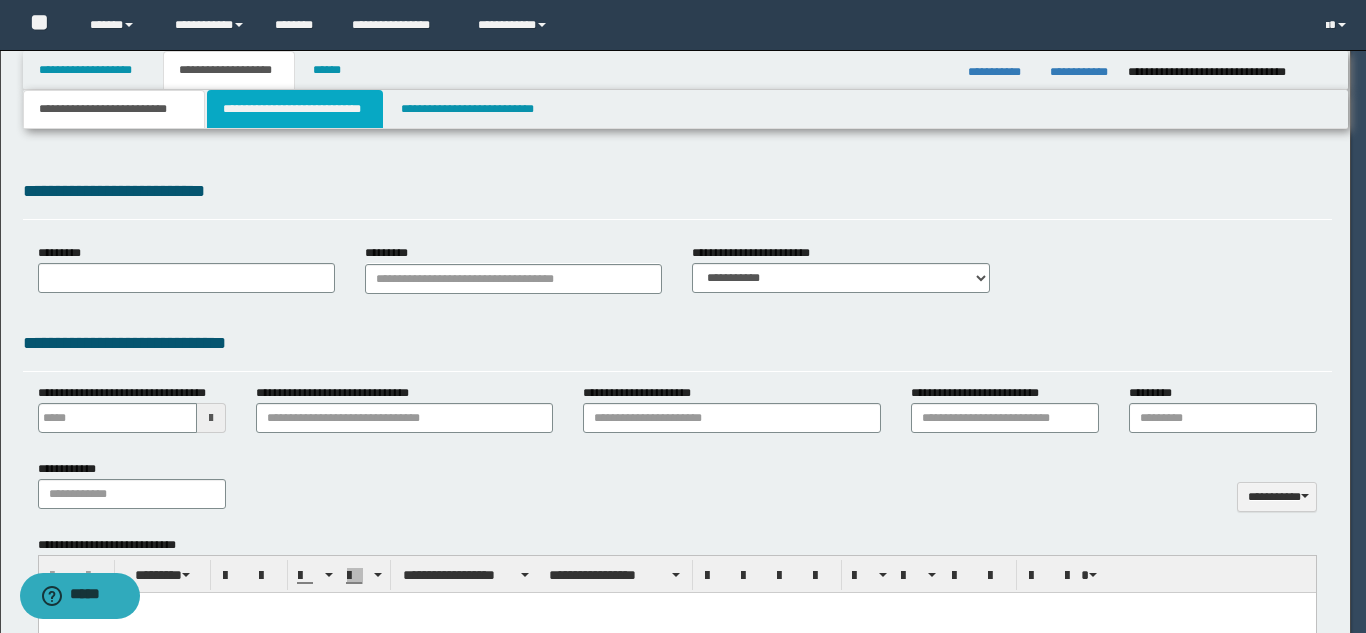 select on "*" 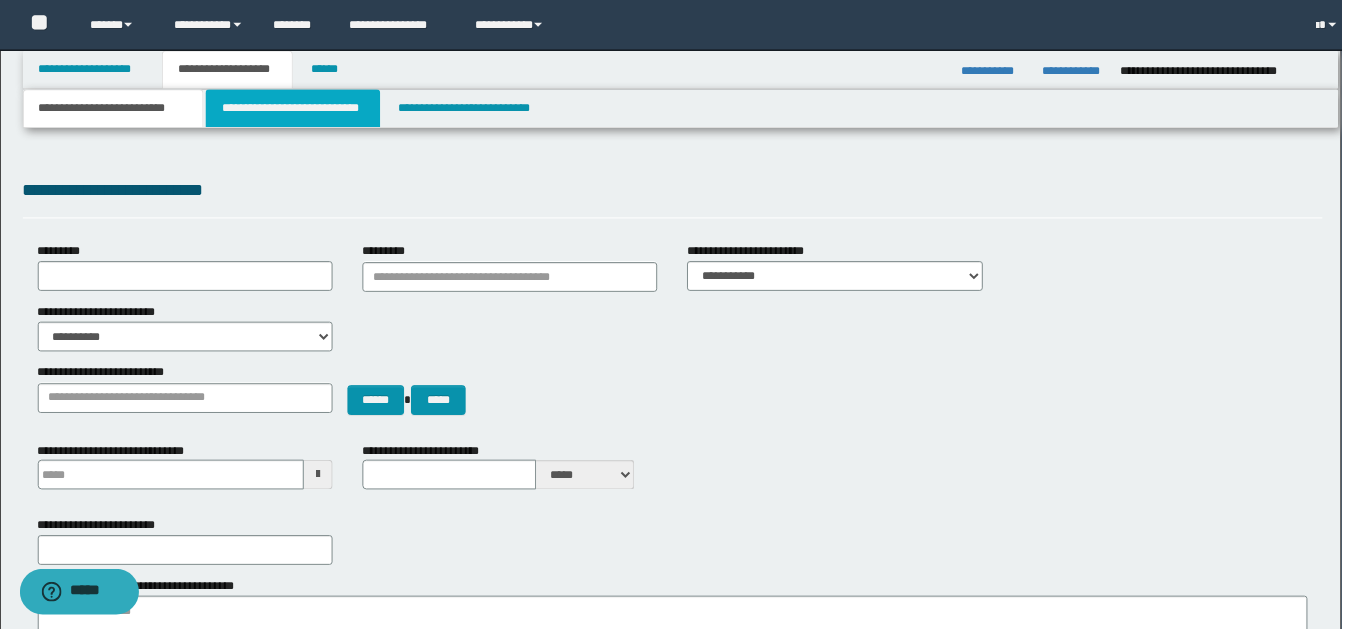 click on "**********" at bounding box center [295, 109] 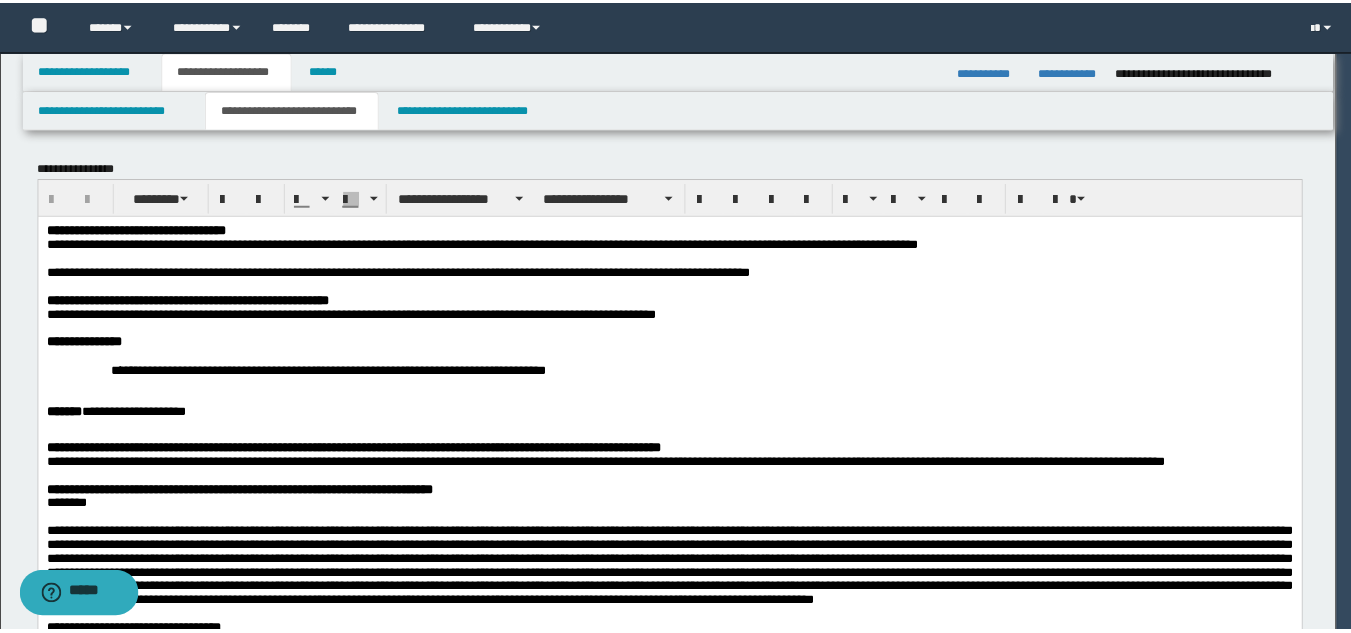scroll, scrollTop: 0, scrollLeft: 0, axis: both 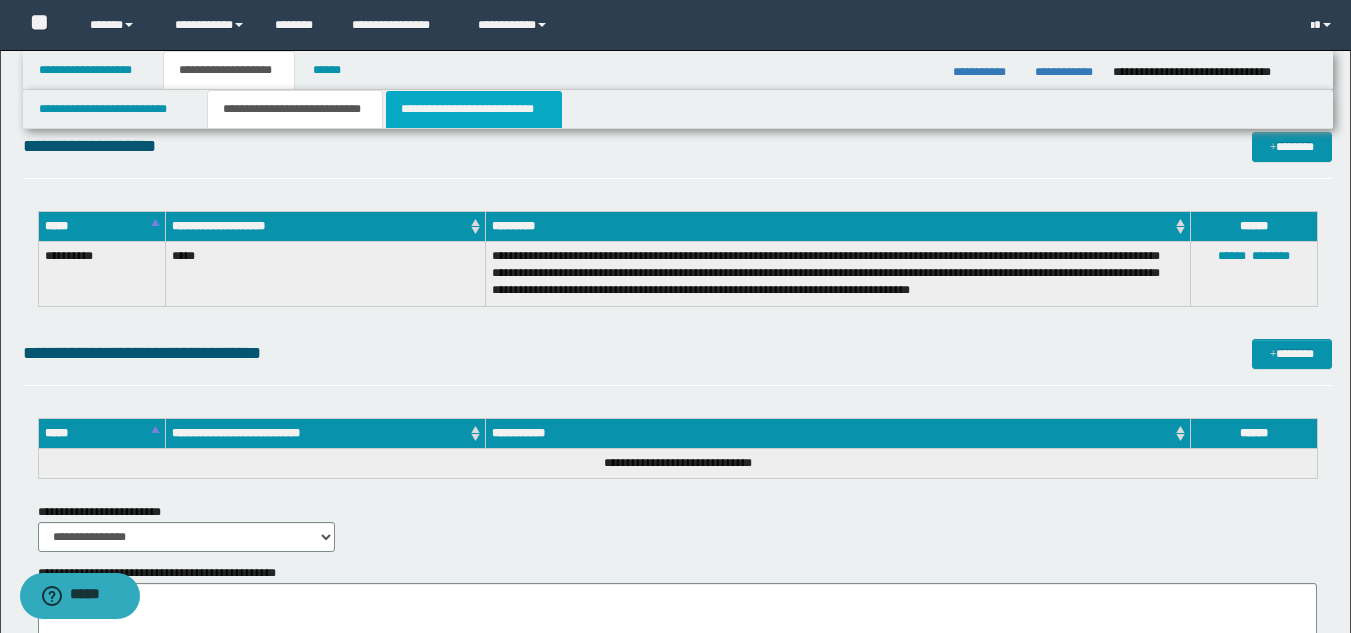 click on "**********" at bounding box center [474, 109] 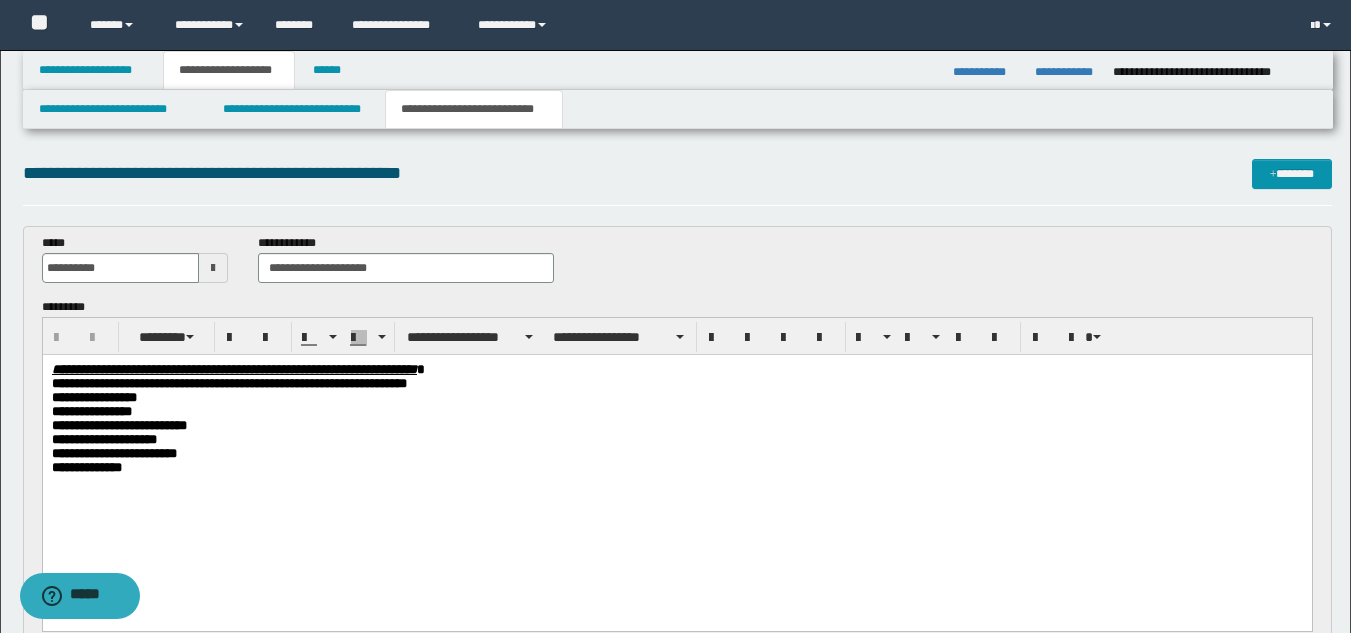 scroll, scrollTop: 0, scrollLeft: 0, axis: both 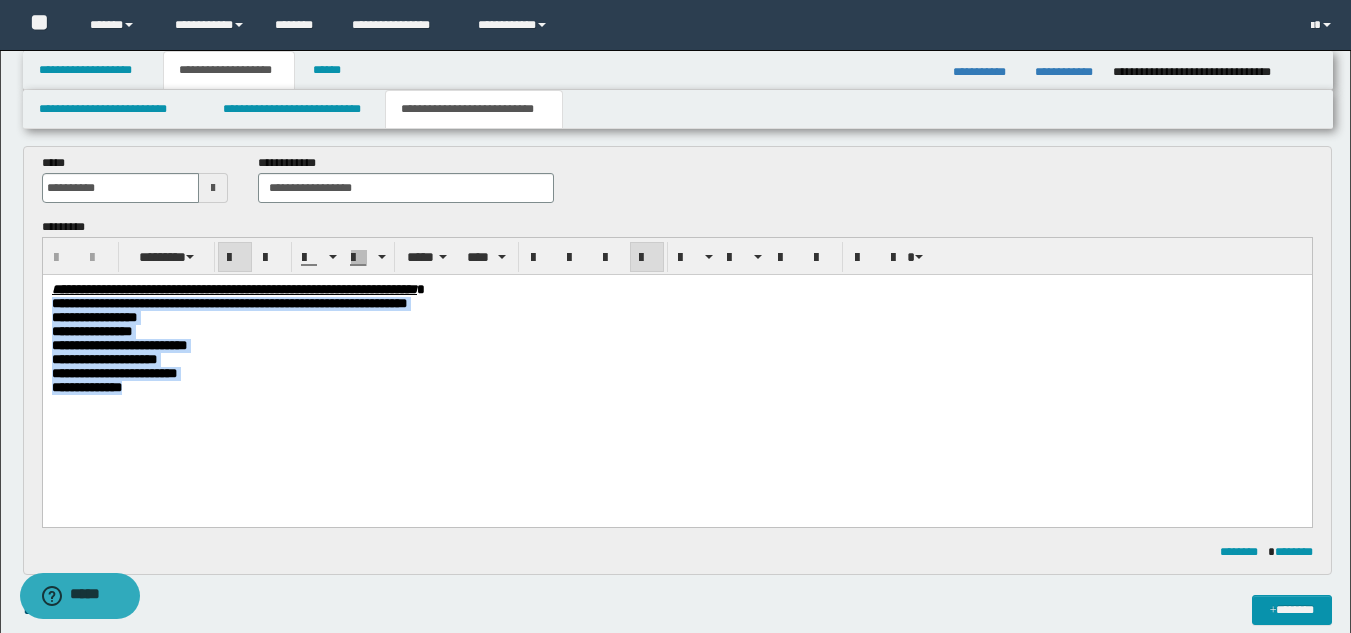drag, startPoint x: 50, startPoint y: 305, endPoint x: 191, endPoint y: 417, distance: 180.06943 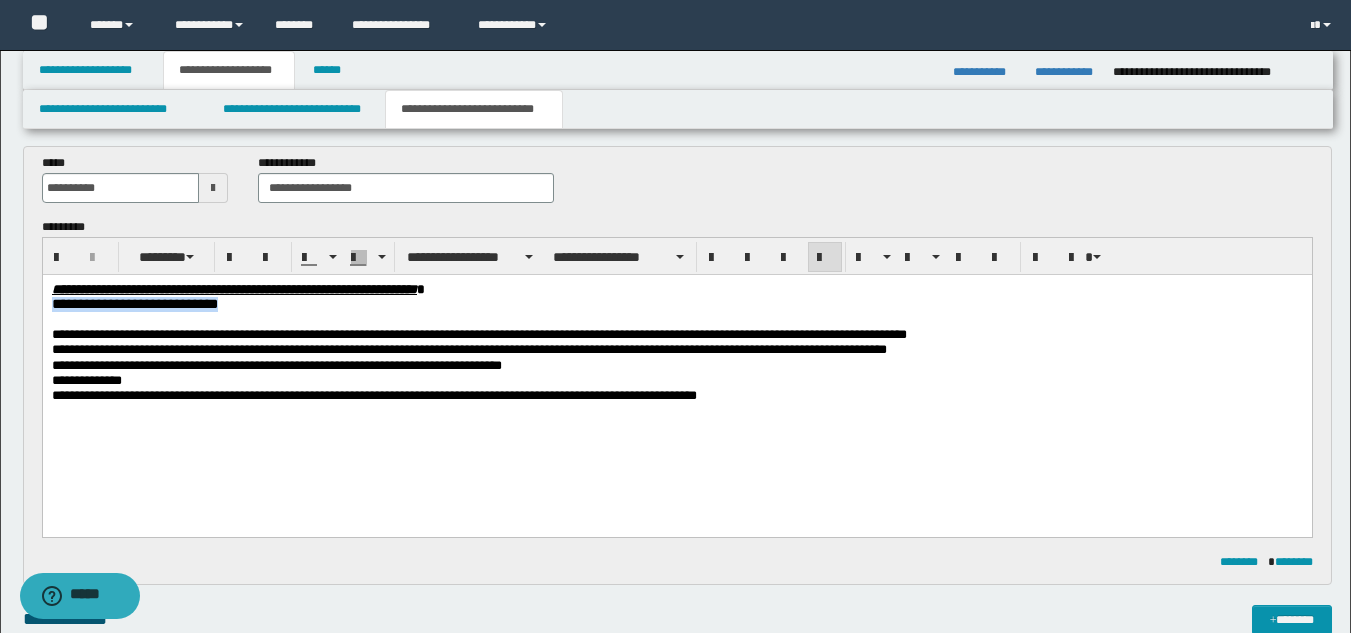 drag, startPoint x: 55, startPoint y: 306, endPoint x: 50, endPoint y: 318, distance: 13 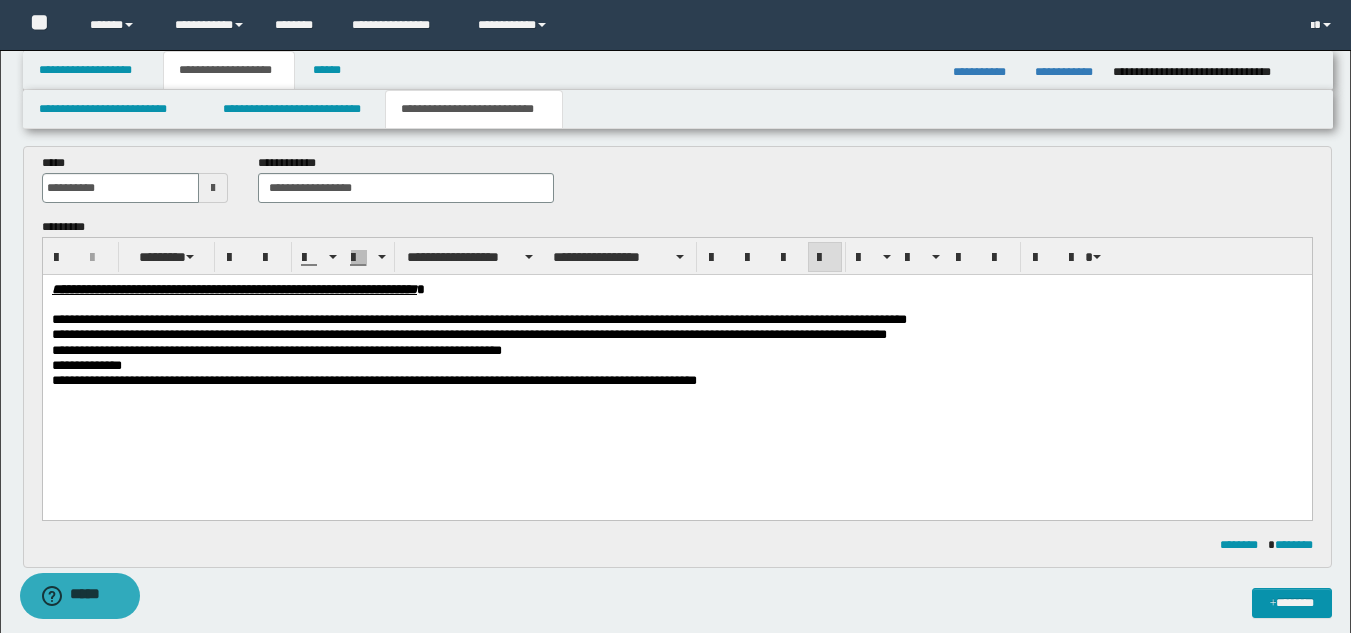click at bounding box center [676, 395] 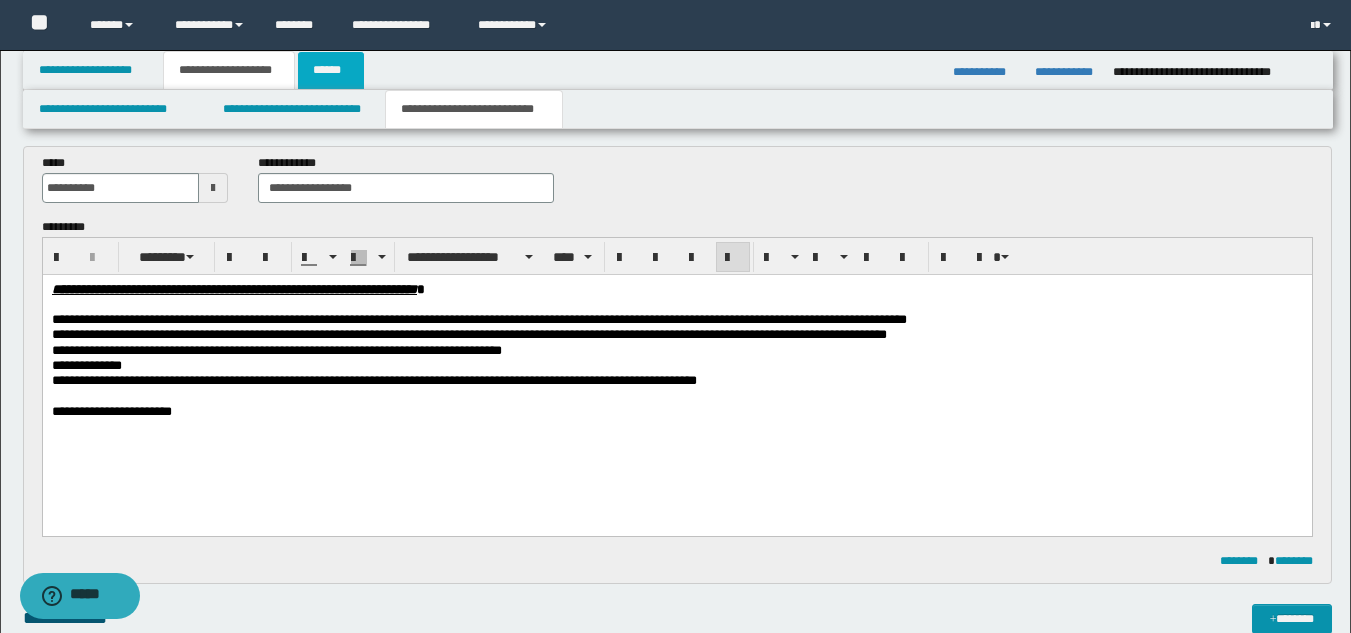click on "******" at bounding box center (331, 70) 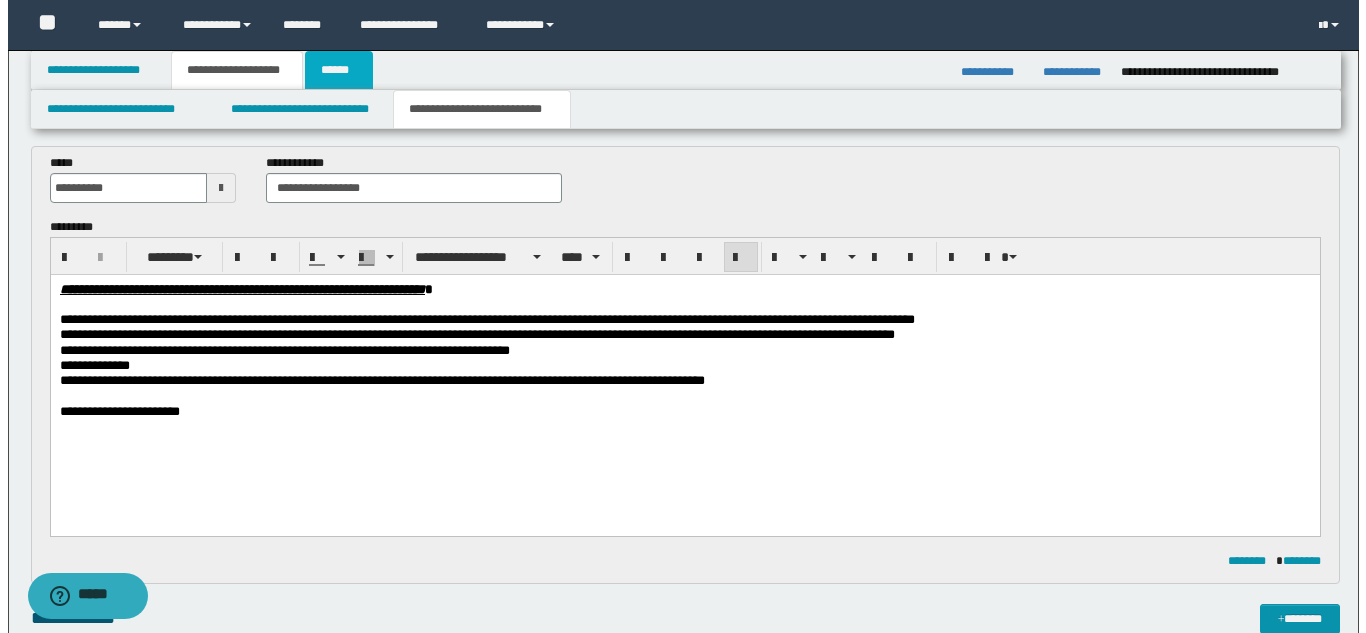 scroll, scrollTop: 0, scrollLeft: 0, axis: both 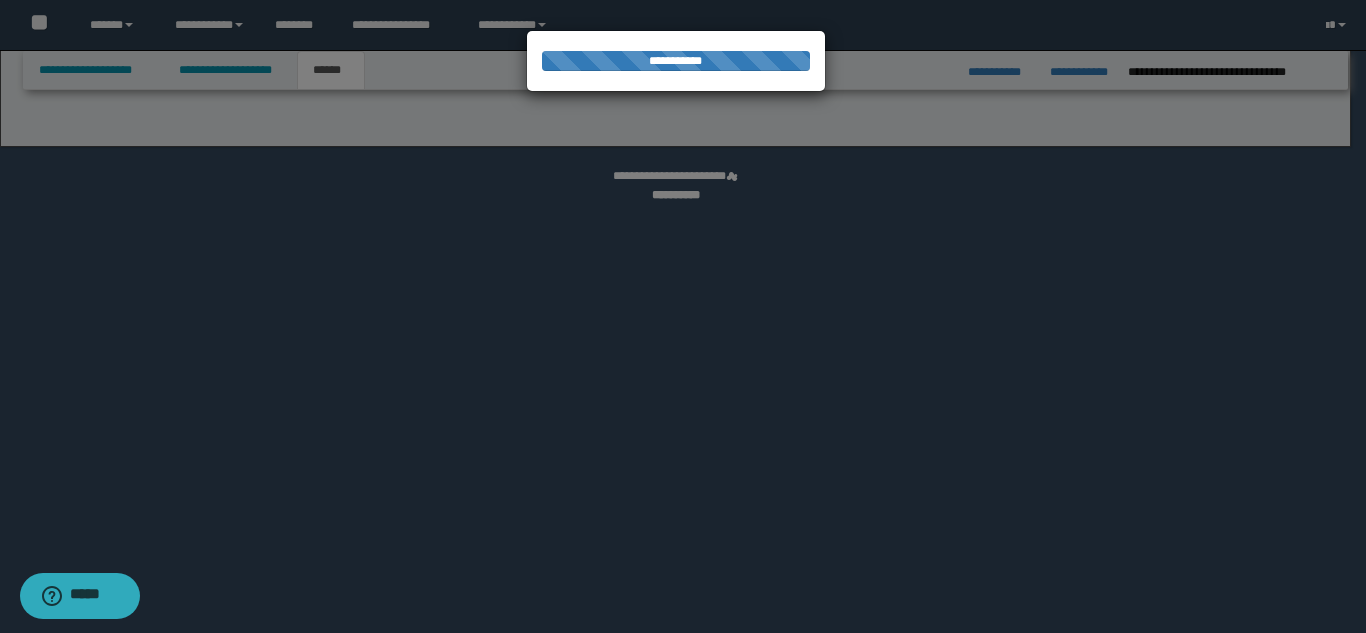 select on "*" 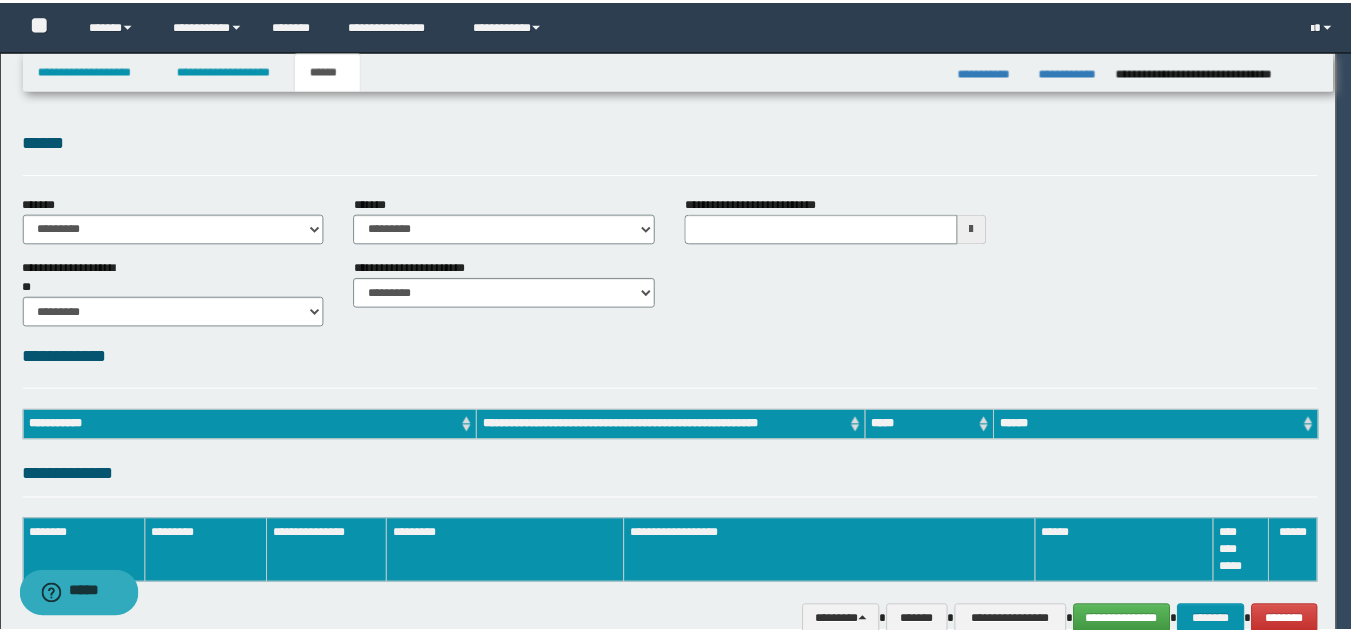 scroll, scrollTop: 0, scrollLeft: 0, axis: both 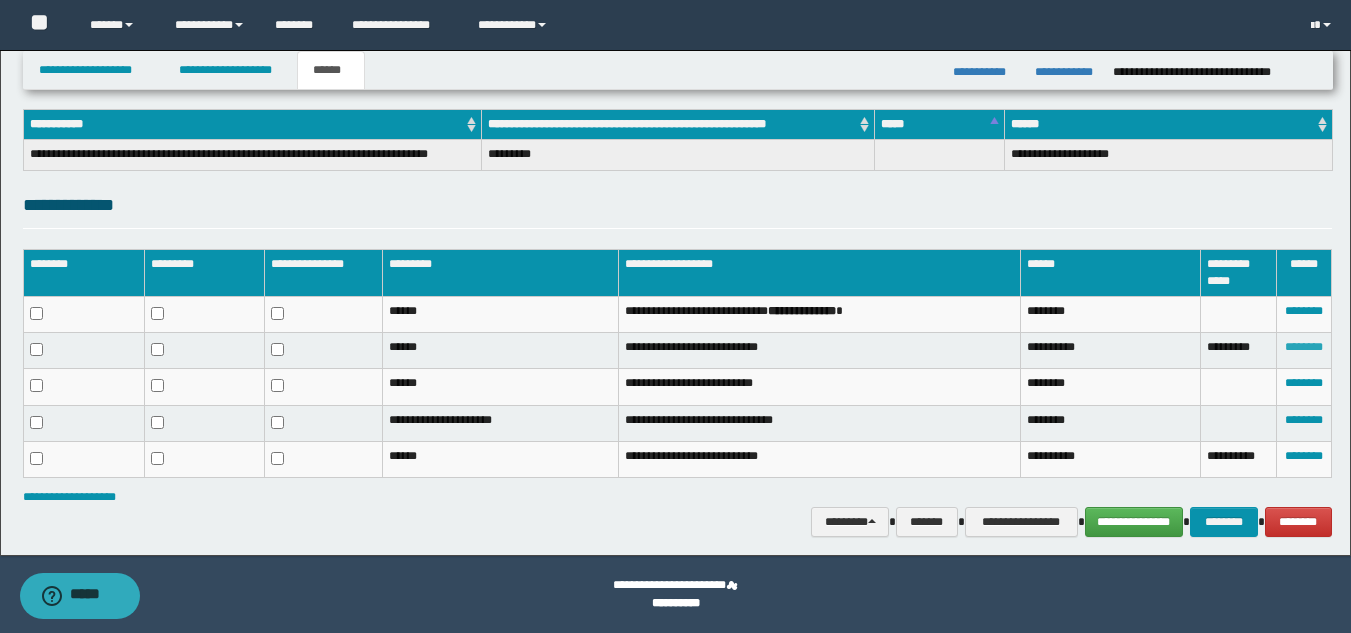 click on "********" at bounding box center [1304, 347] 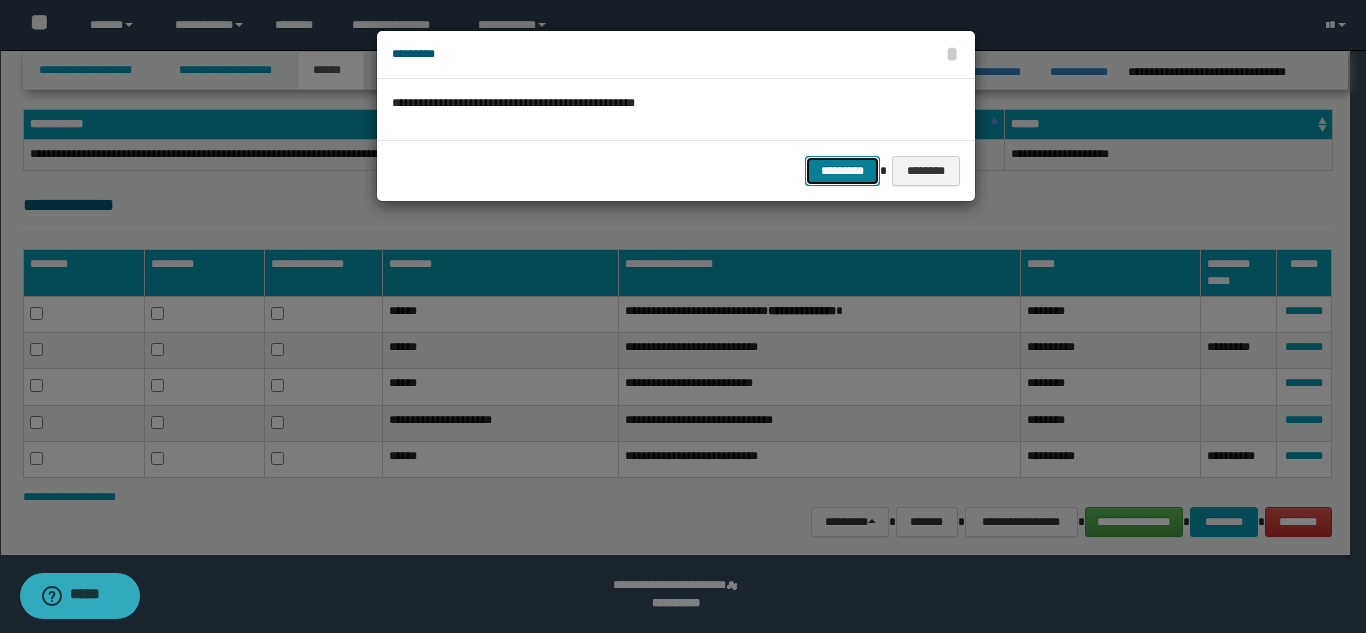click on "*********" at bounding box center (842, 171) 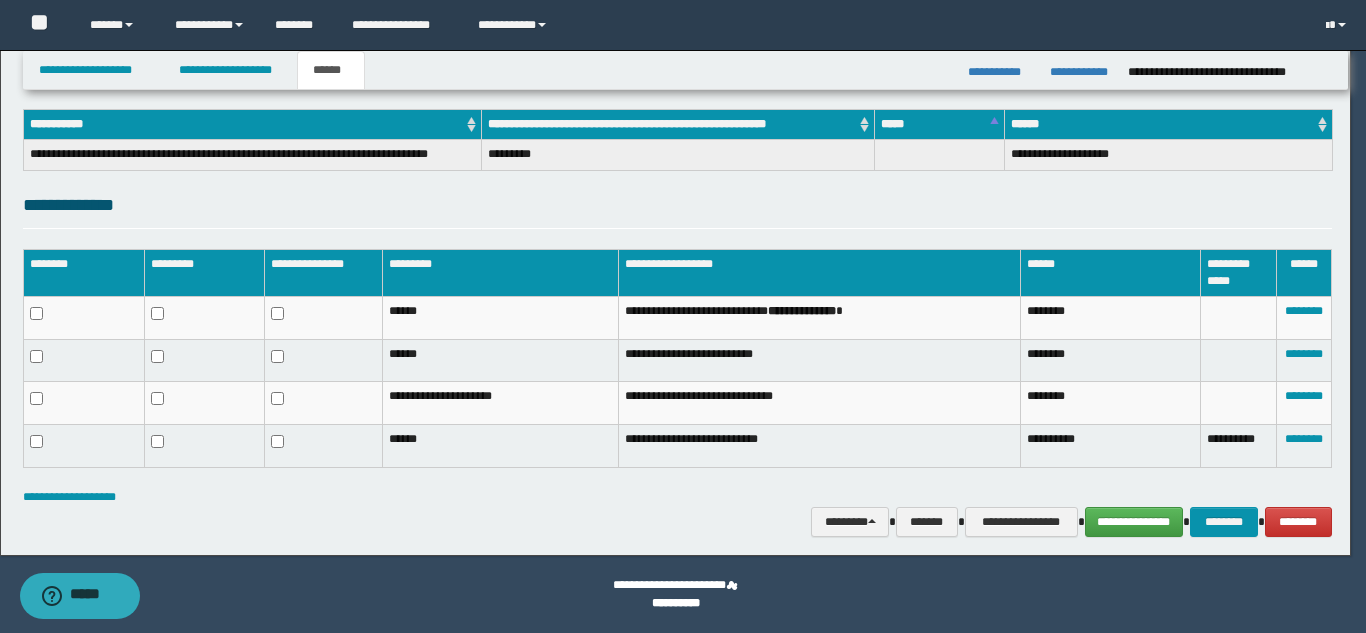 scroll, scrollTop: 267, scrollLeft: 0, axis: vertical 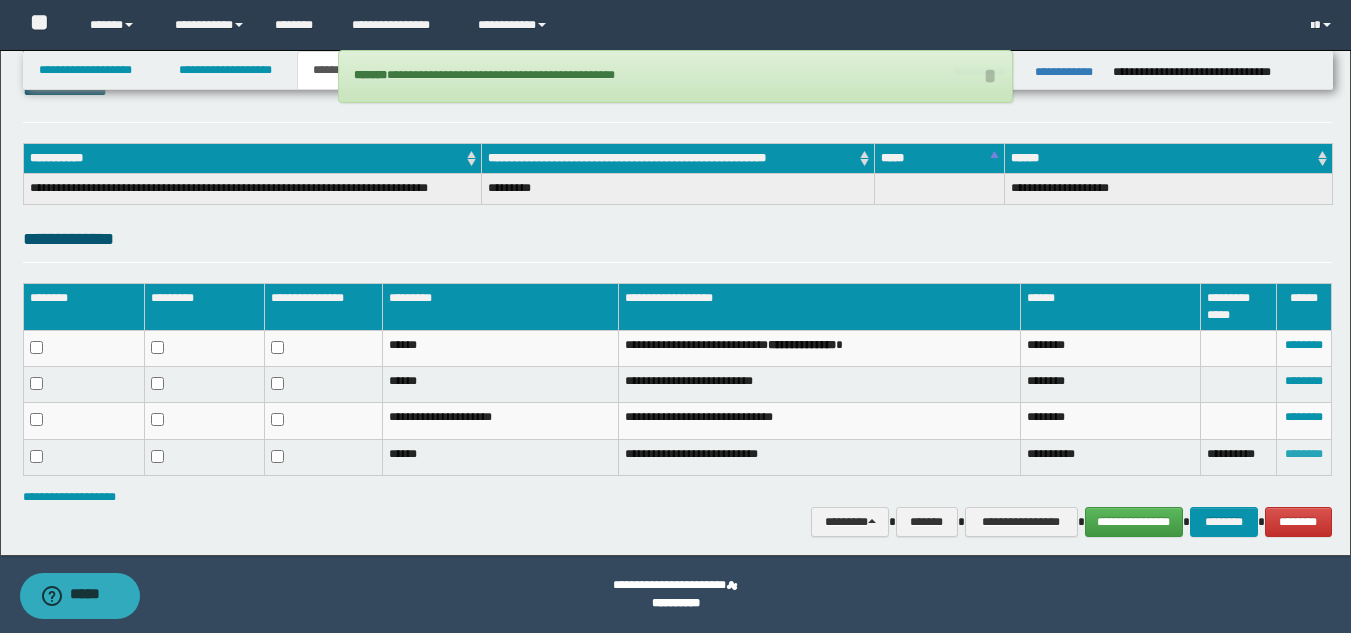 click on "********" at bounding box center (1304, 454) 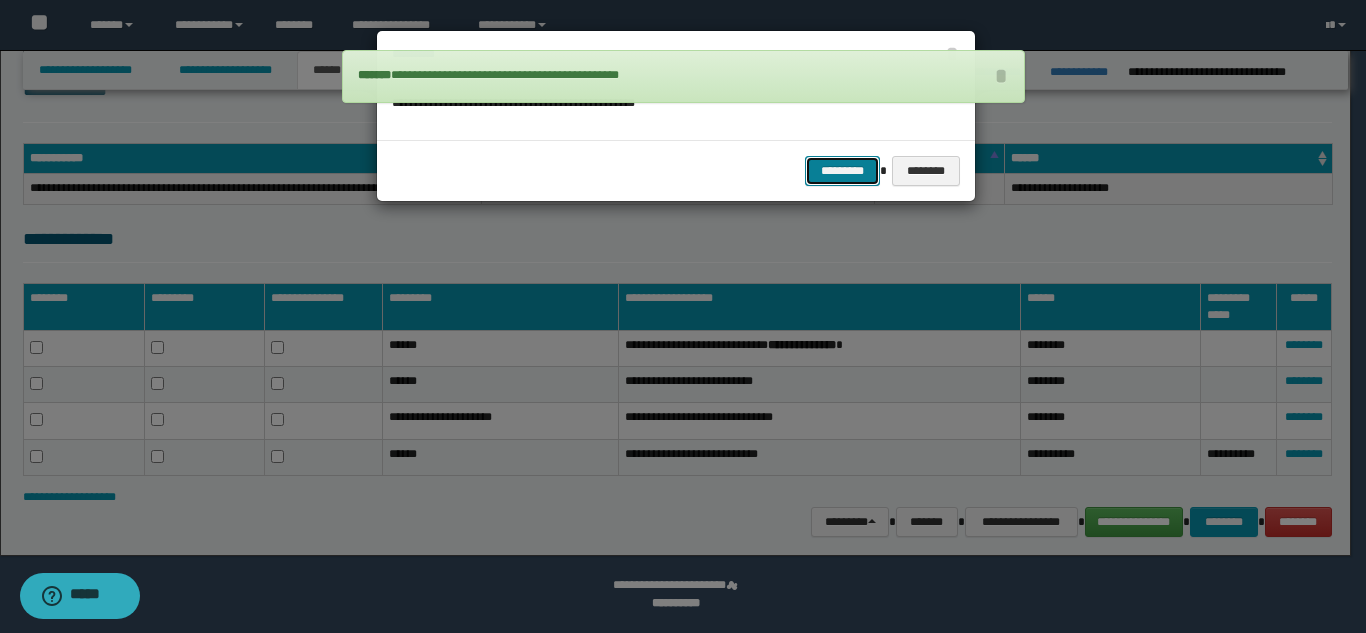 click on "*********" at bounding box center (842, 171) 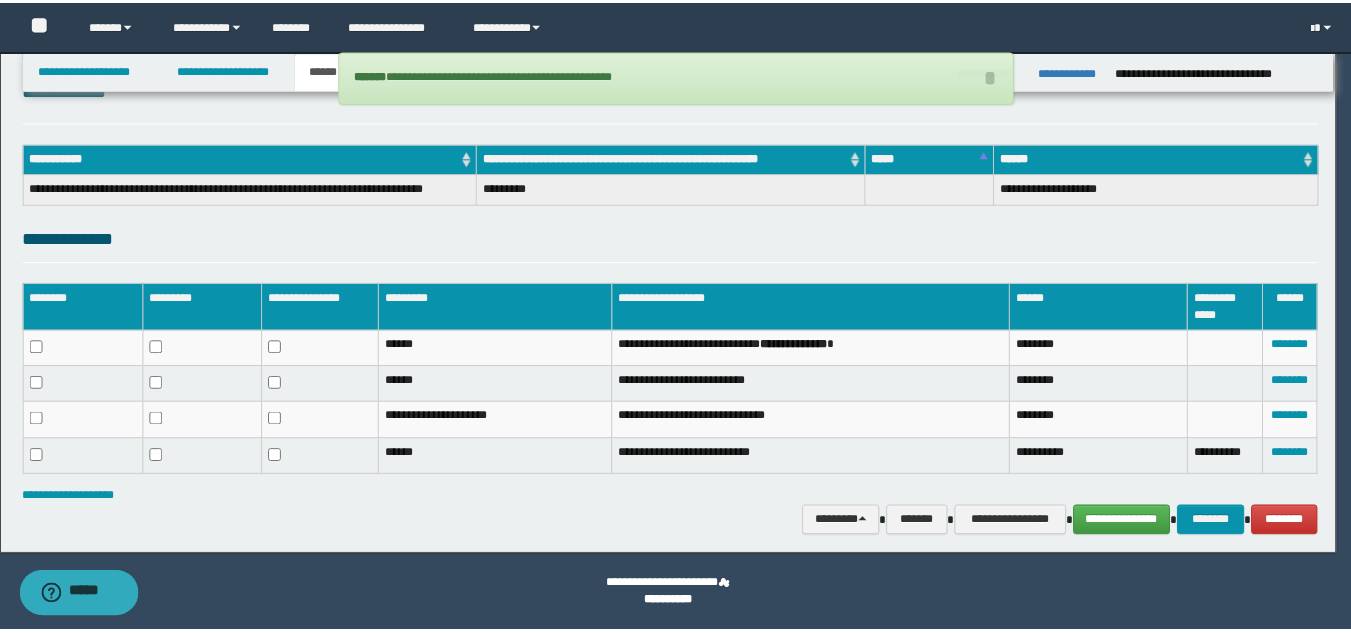 scroll, scrollTop: 233, scrollLeft: 0, axis: vertical 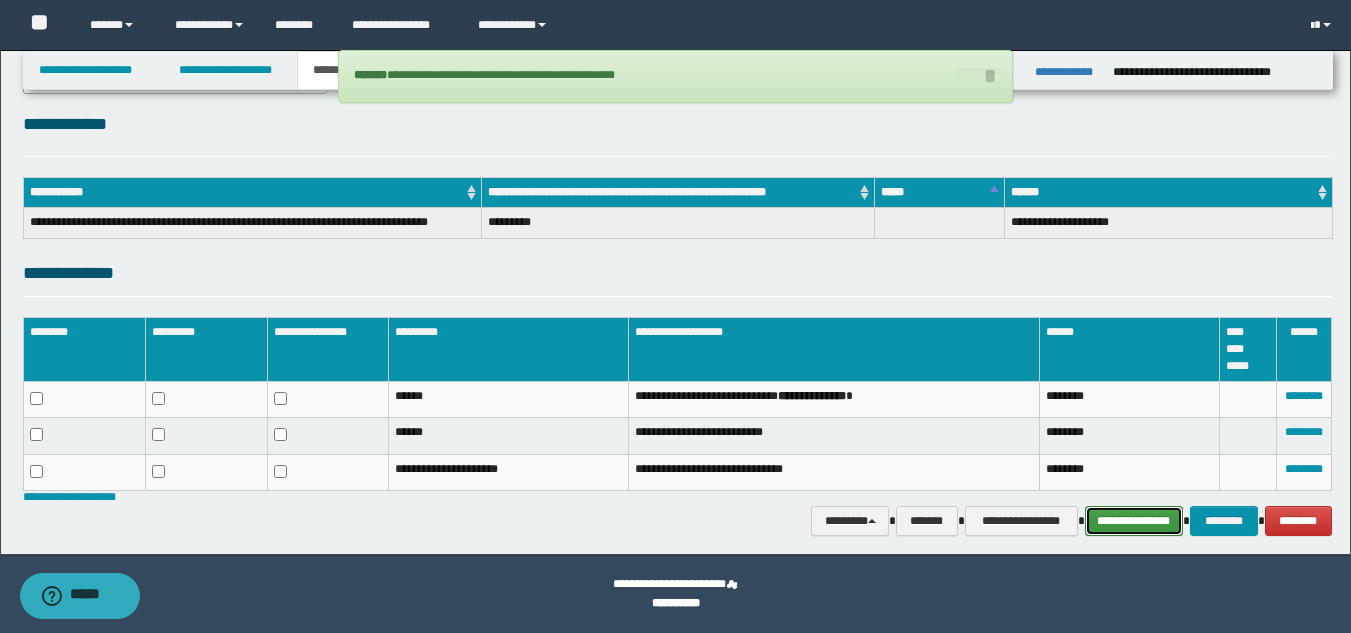 click on "**********" at bounding box center (1134, 521) 